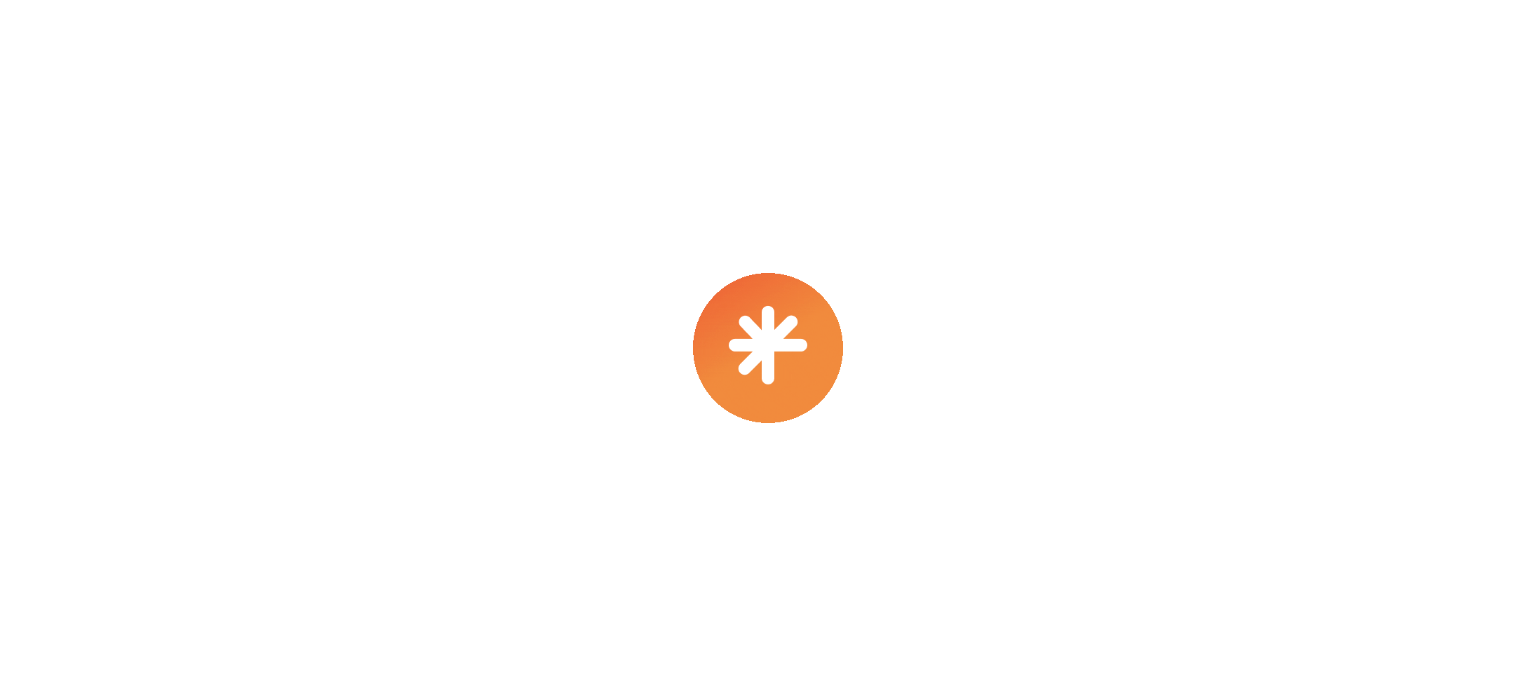scroll, scrollTop: 0, scrollLeft: 0, axis: both 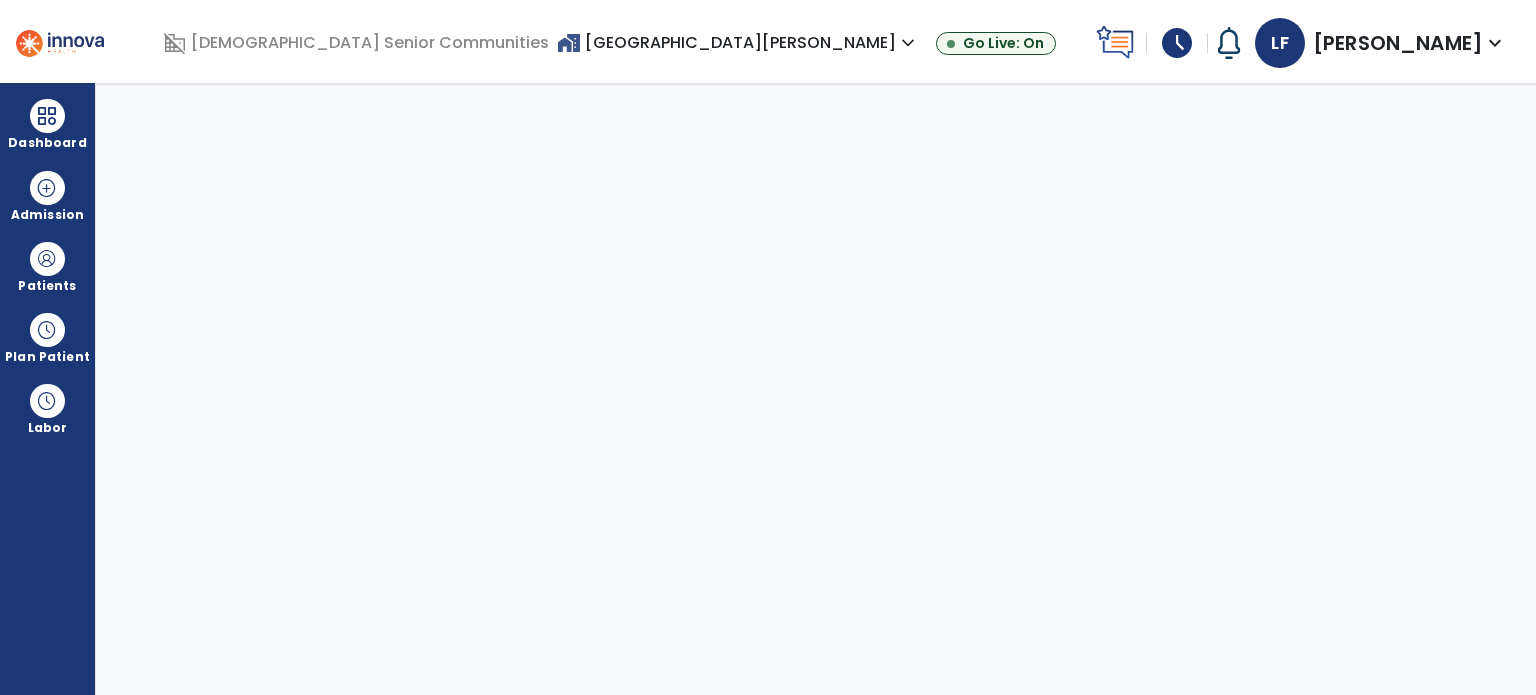 select on "****" 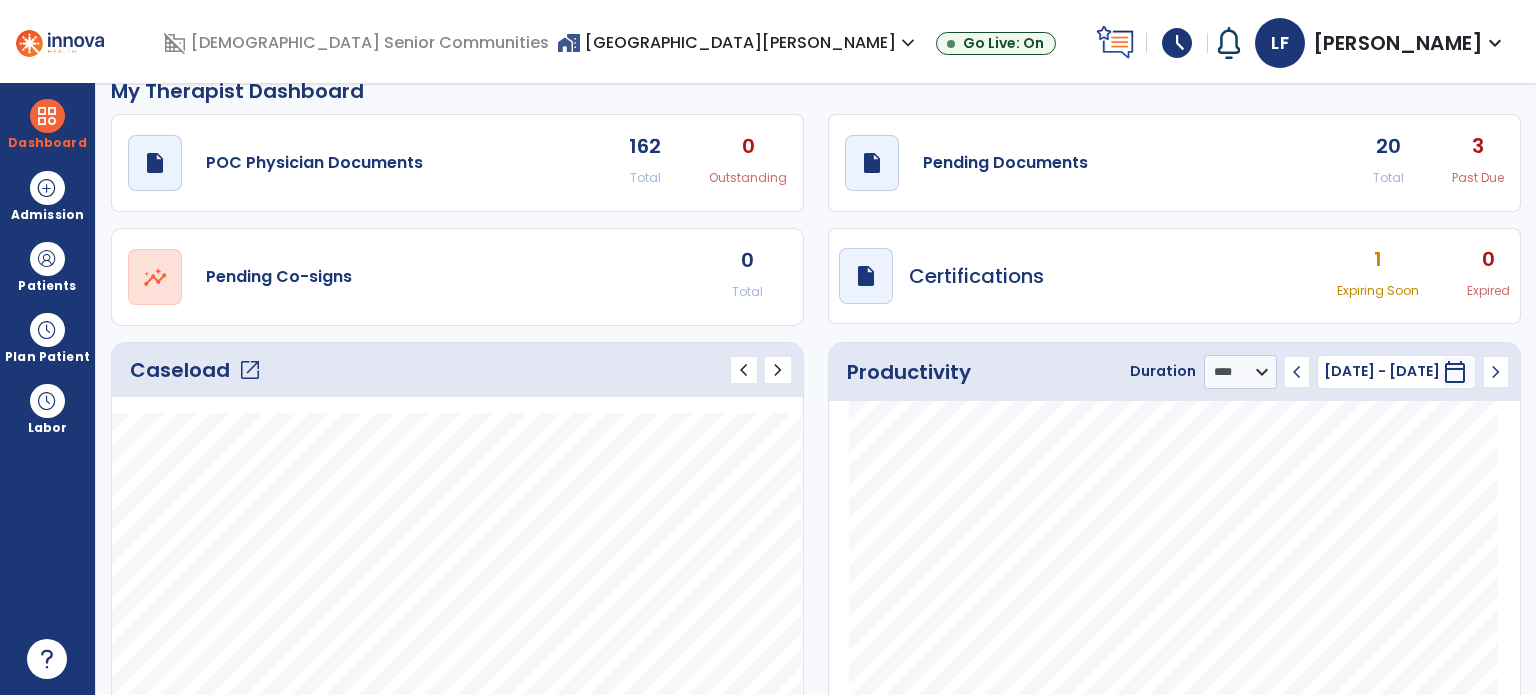 scroll, scrollTop: 28, scrollLeft: 0, axis: vertical 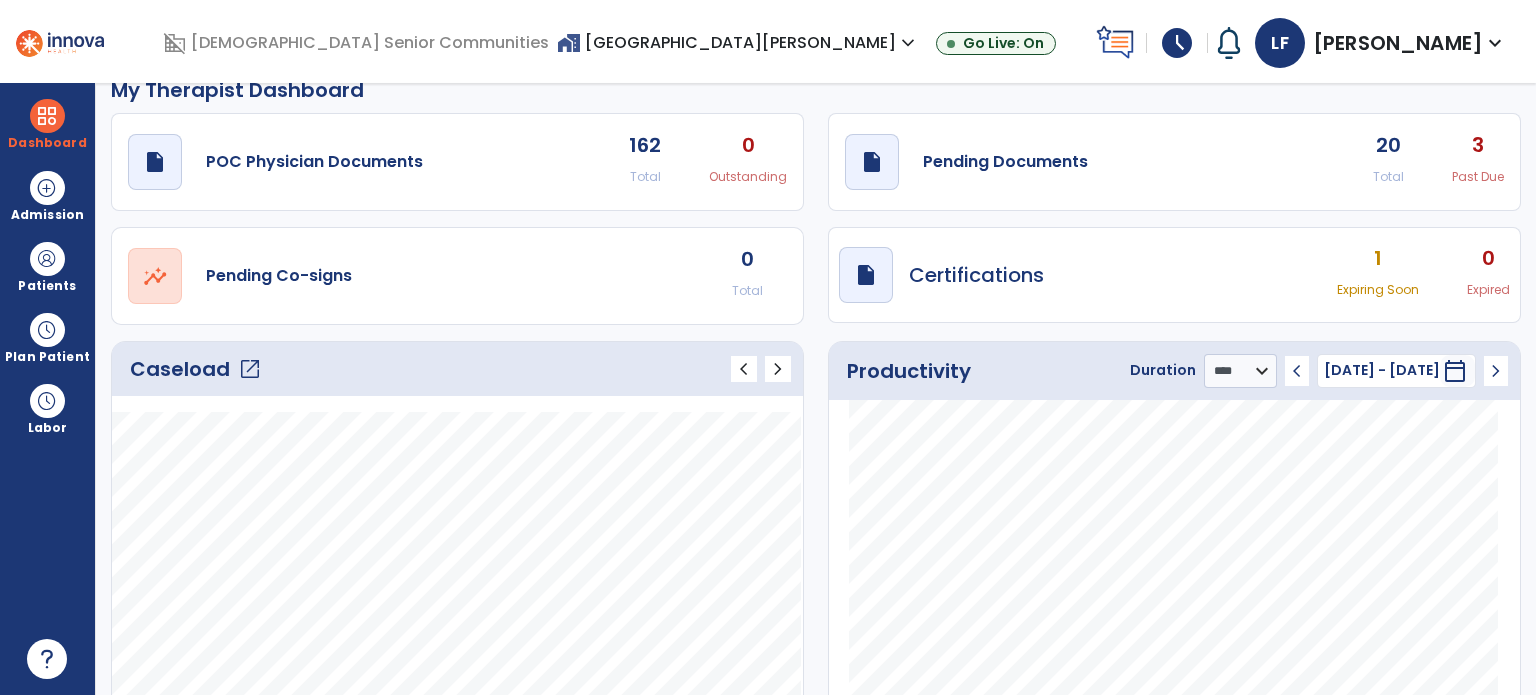 click on "open_in_new" 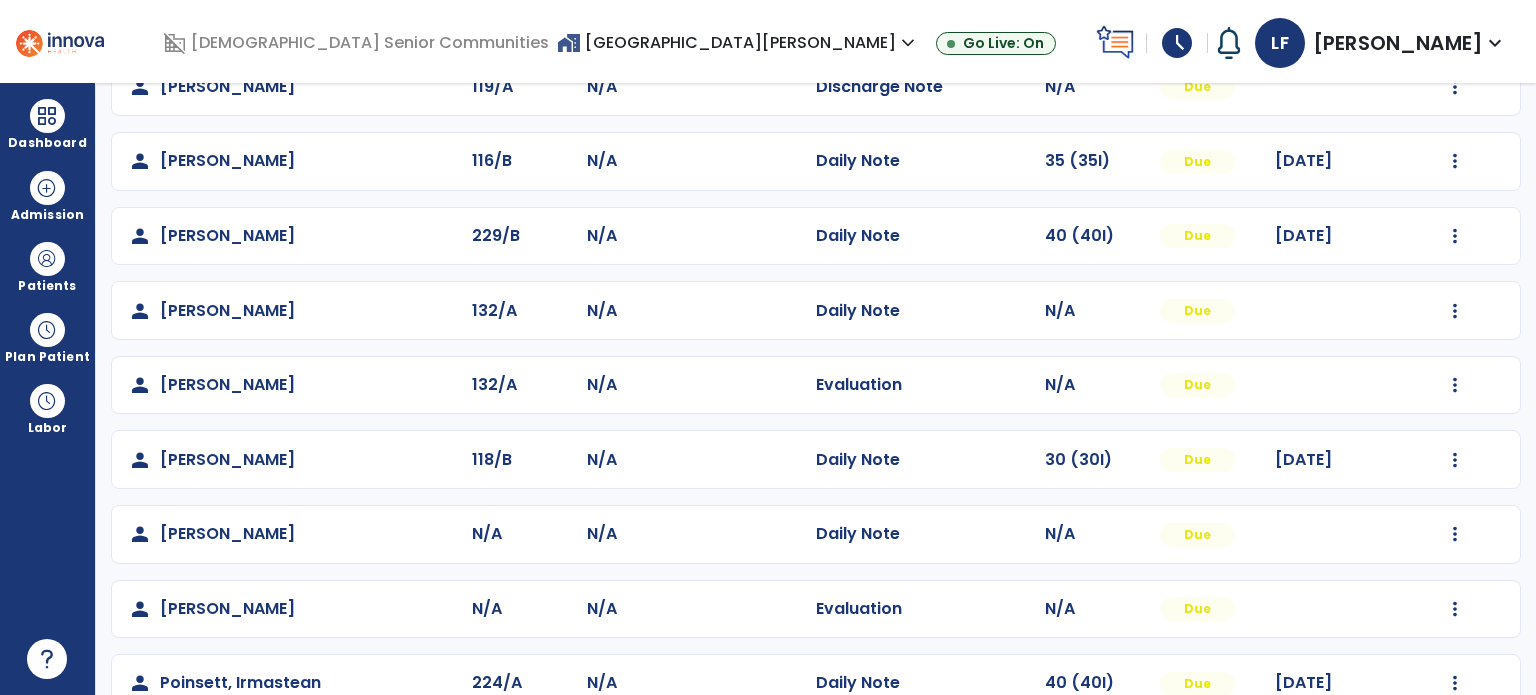 scroll, scrollTop: 840, scrollLeft: 0, axis: vertical 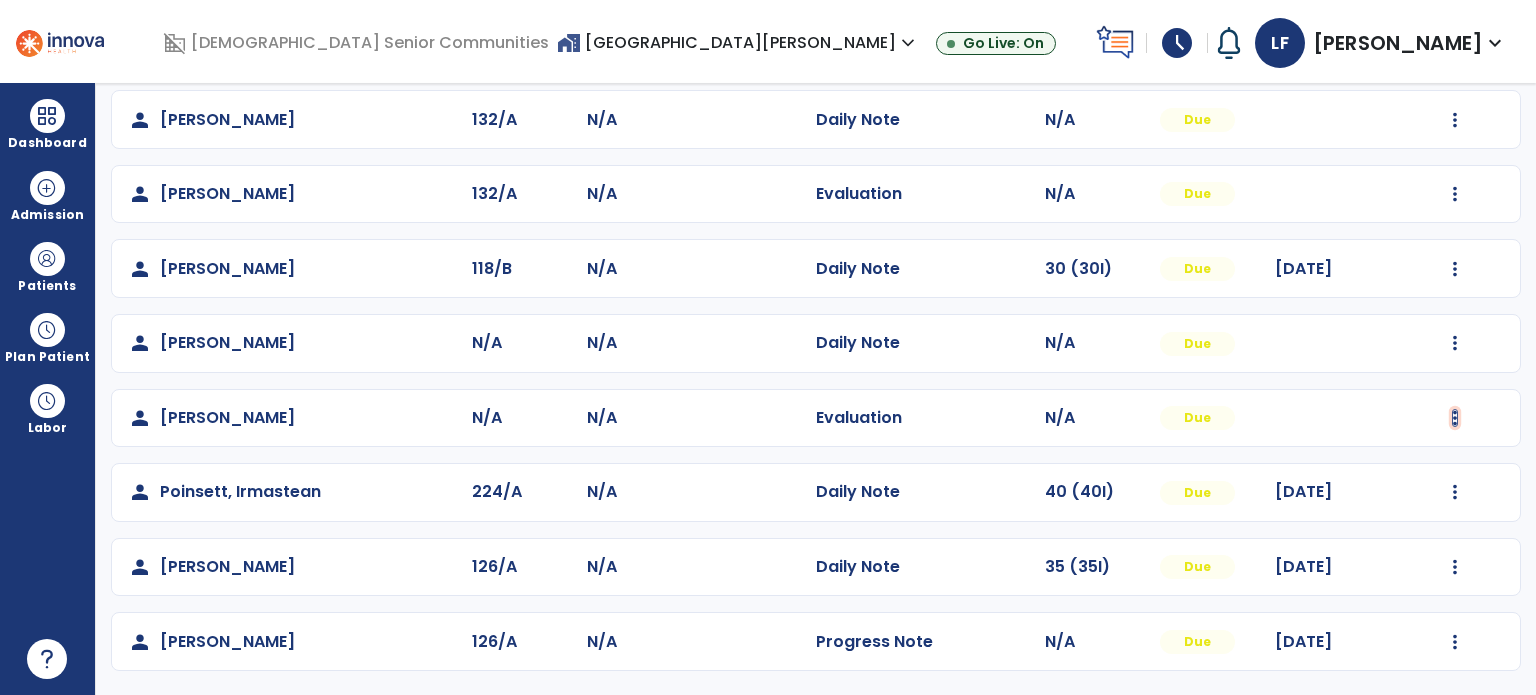 click at bounding box center (1455, -551) 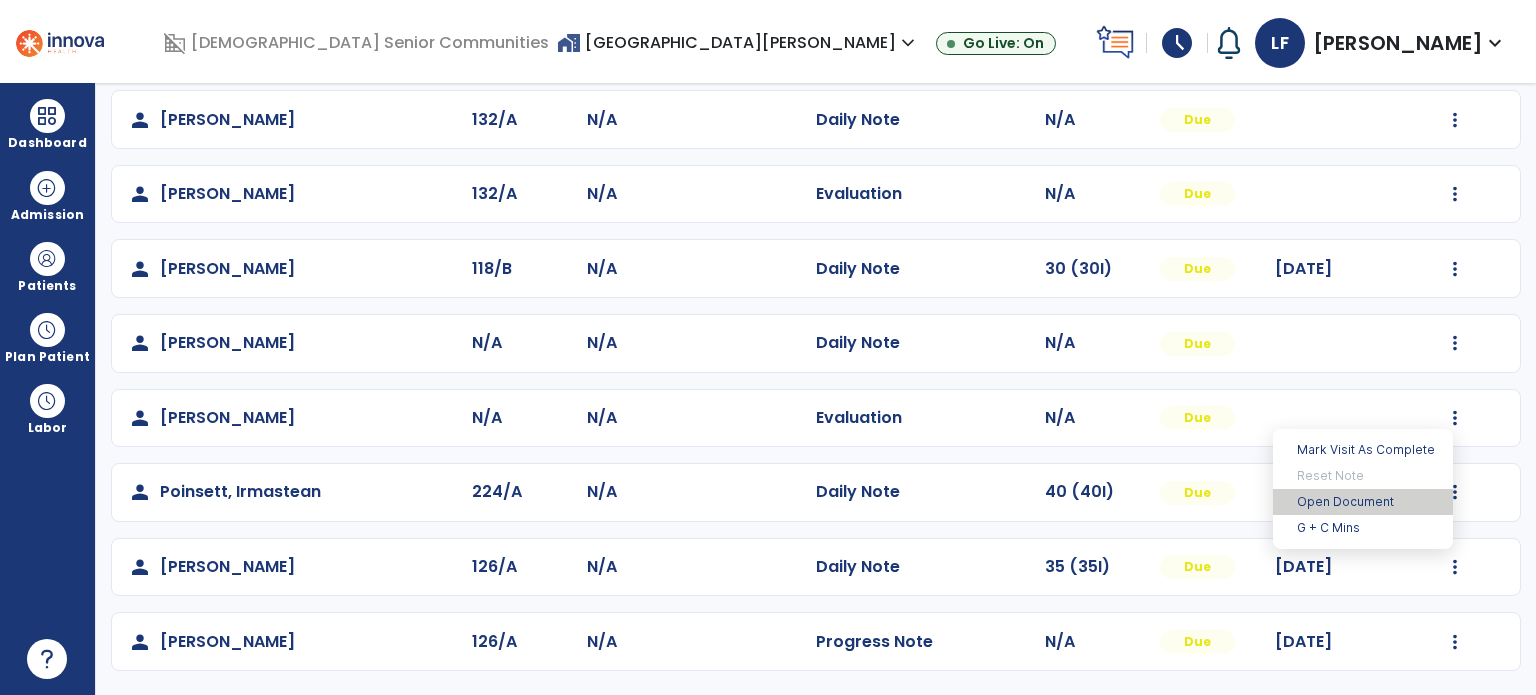 click on "Open Document" at bounding box center [1363, 502] 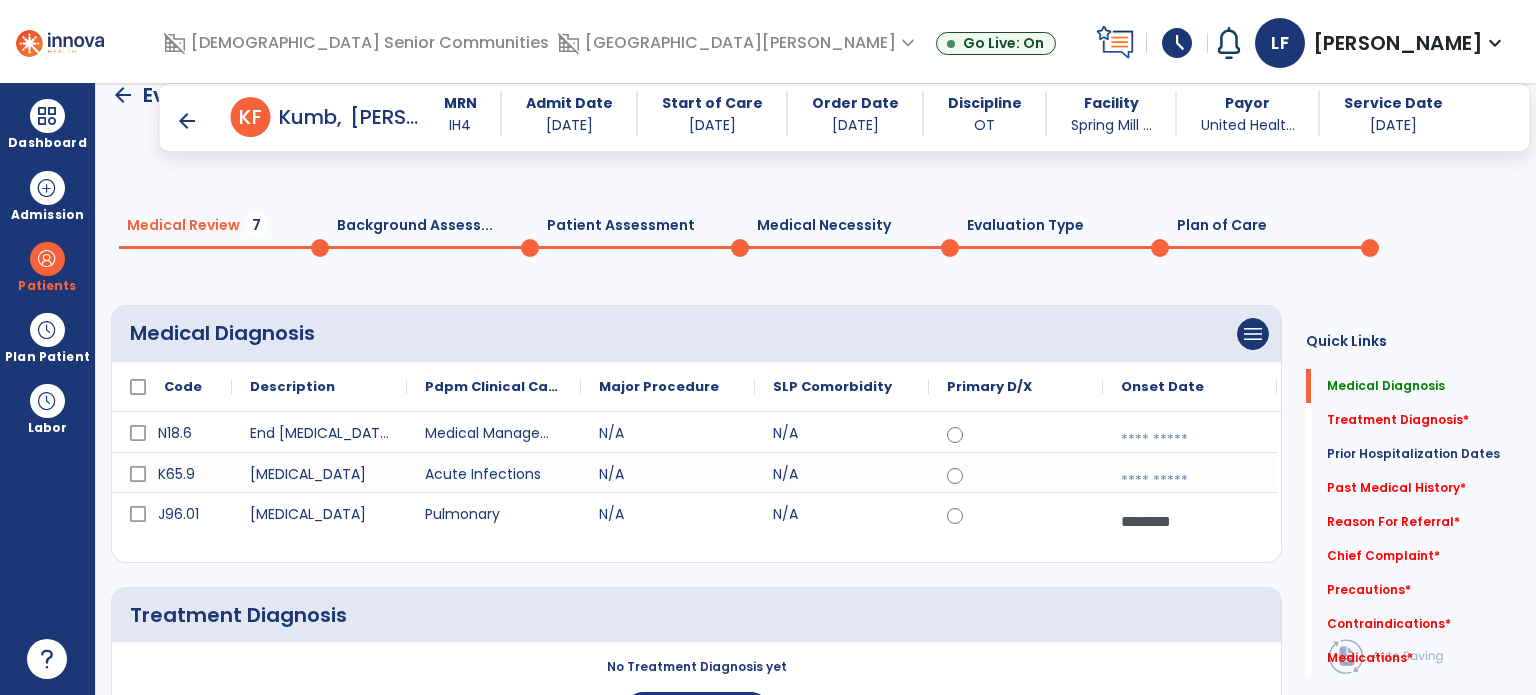 scroll, scrollTop: 324, scrollLeft: 0, axis: vertical 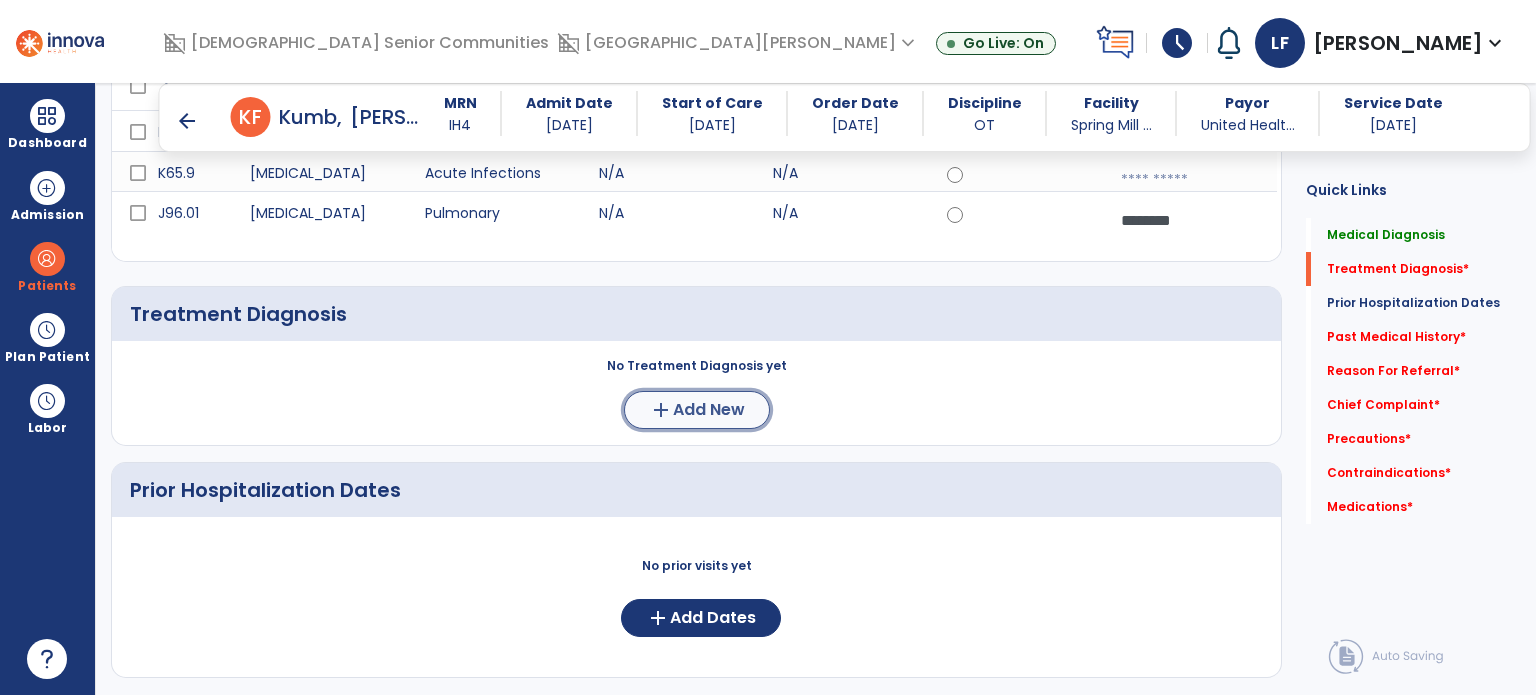 click on "Add New" 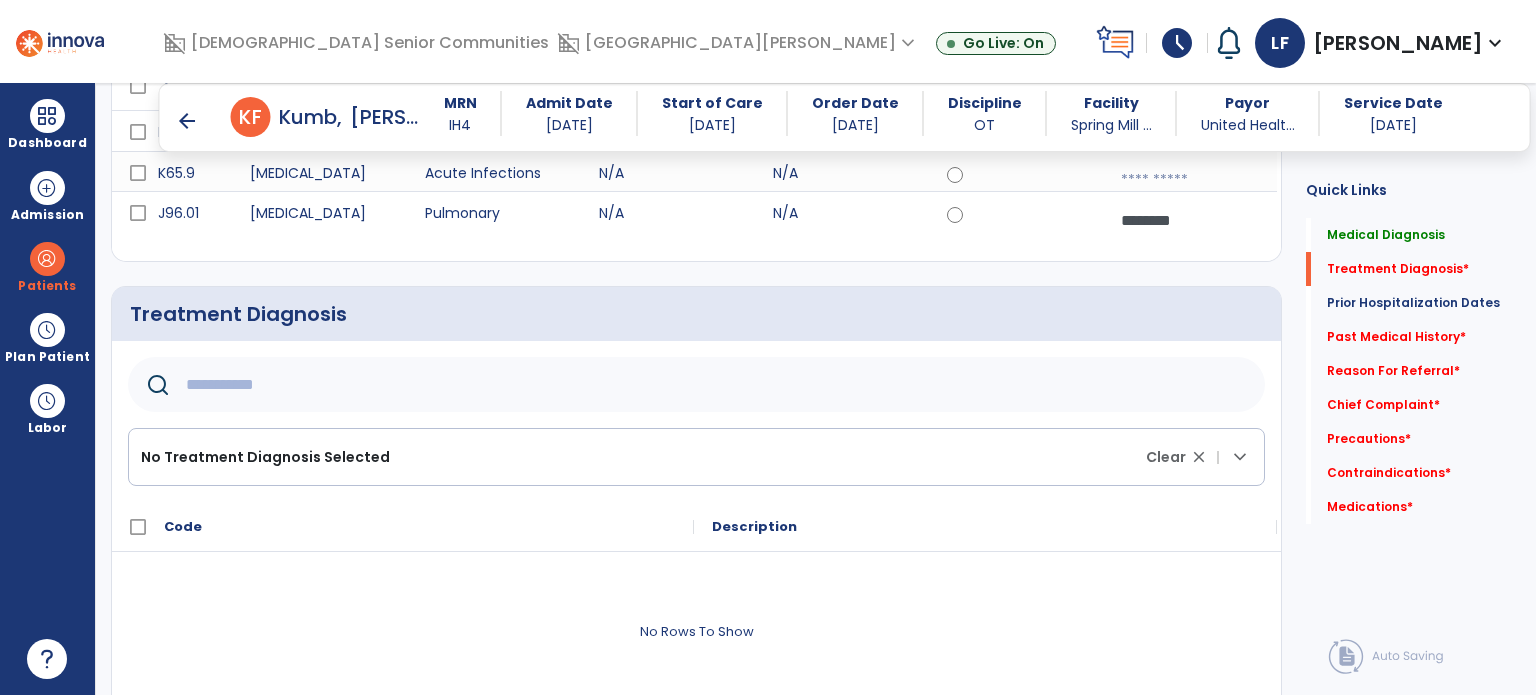 click 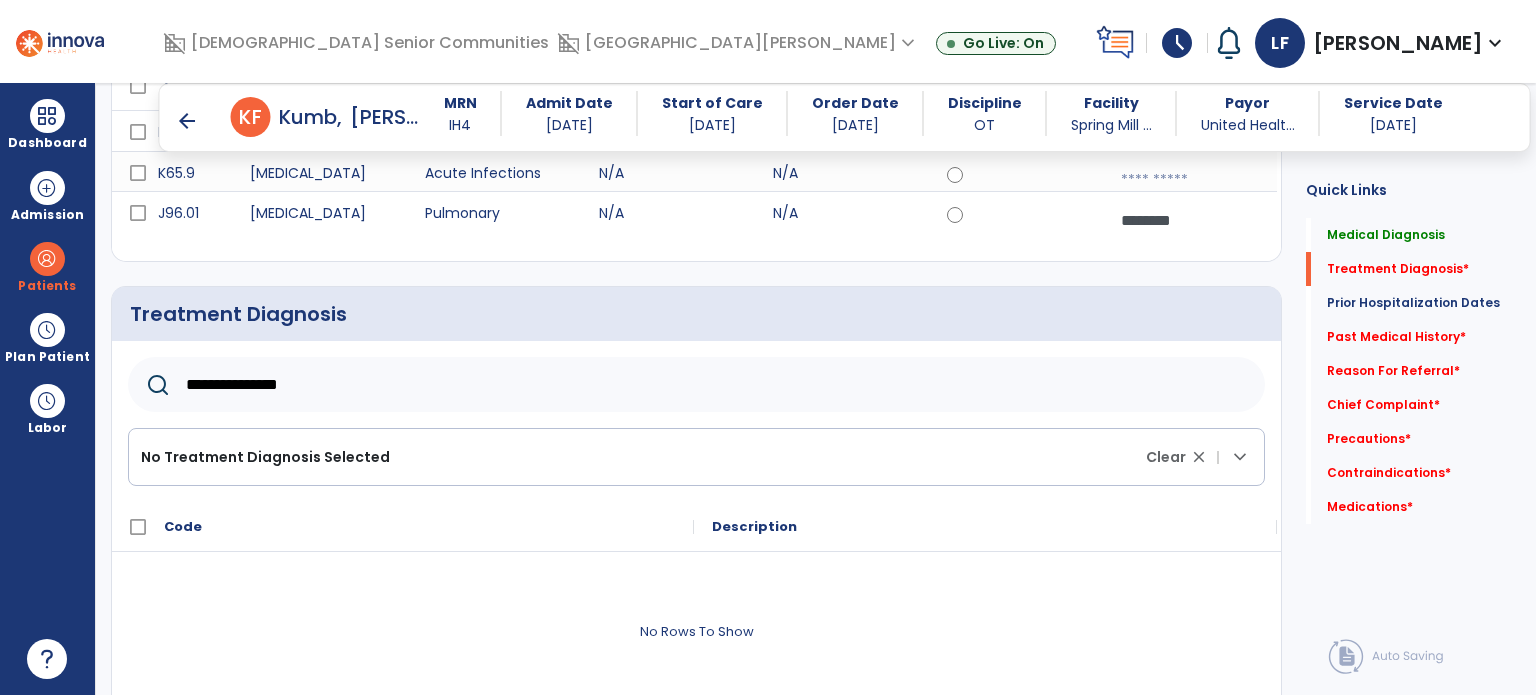 scroll, scrollTop: 355, scrollLeft: 0, axis: vertical 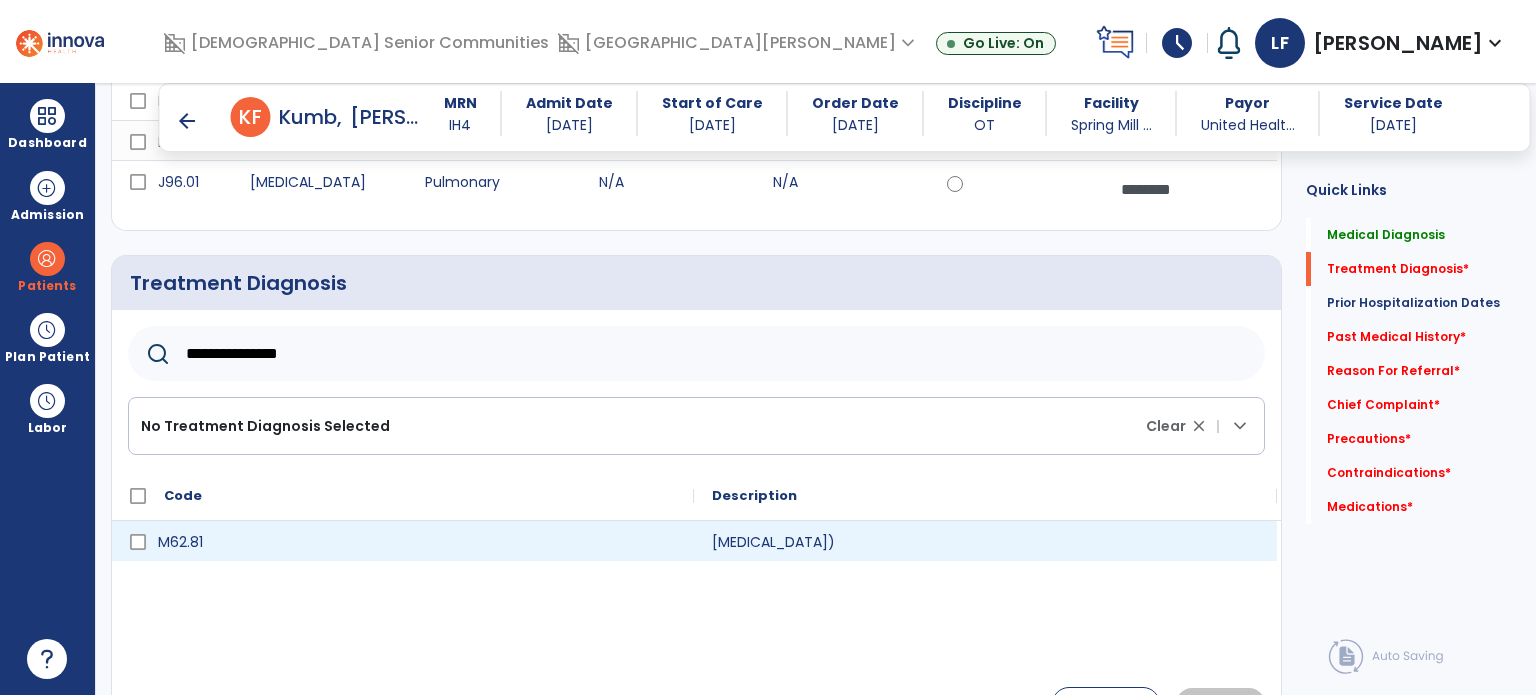 type on "**********" 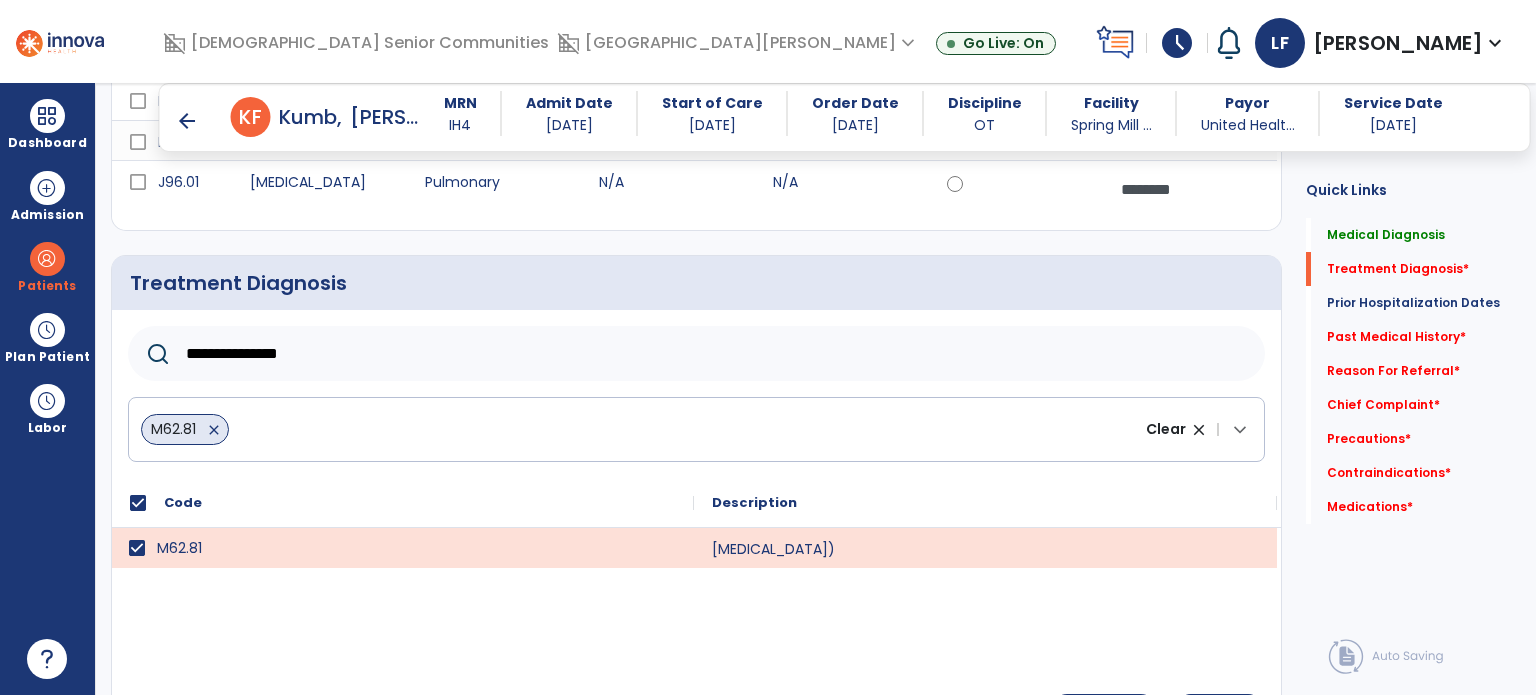 scroll, scrollTop: 395, scrollLeft: 0, axis: vertical 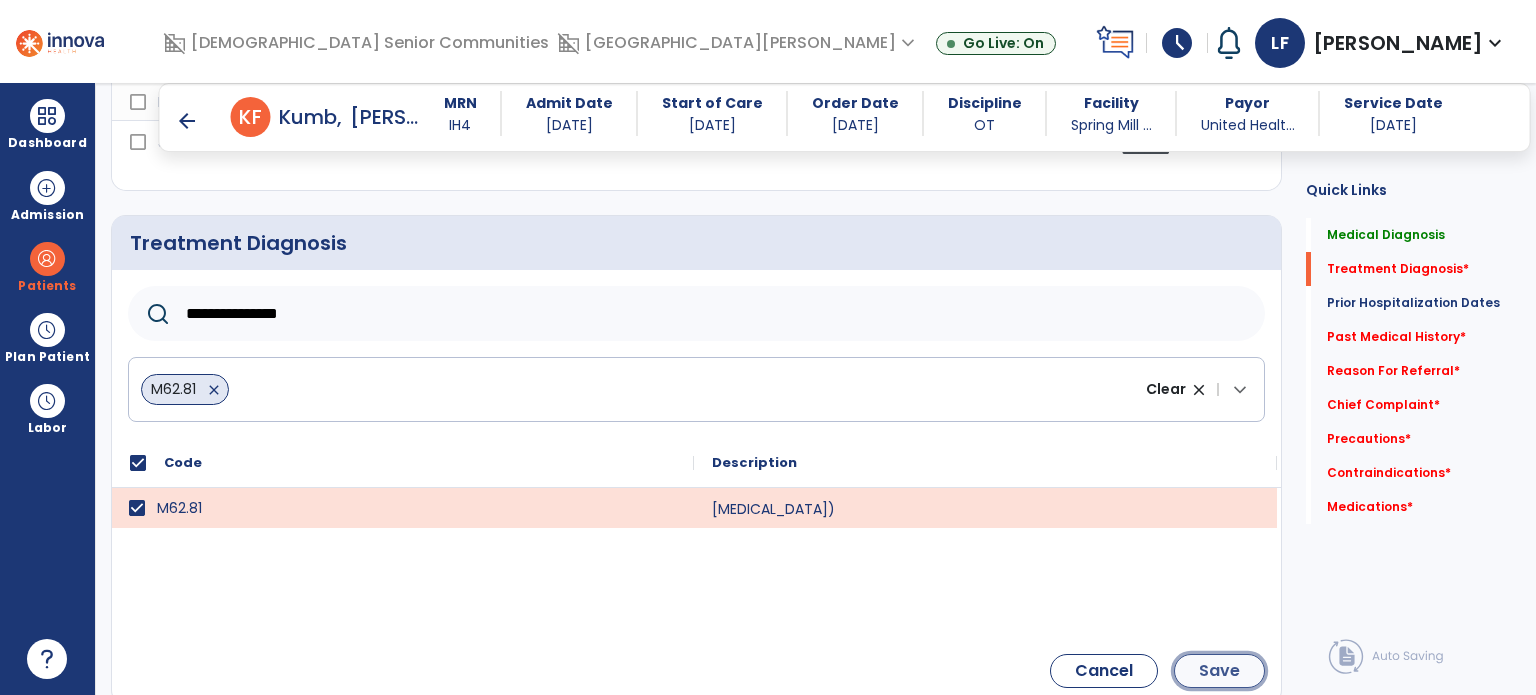 click on "Save" 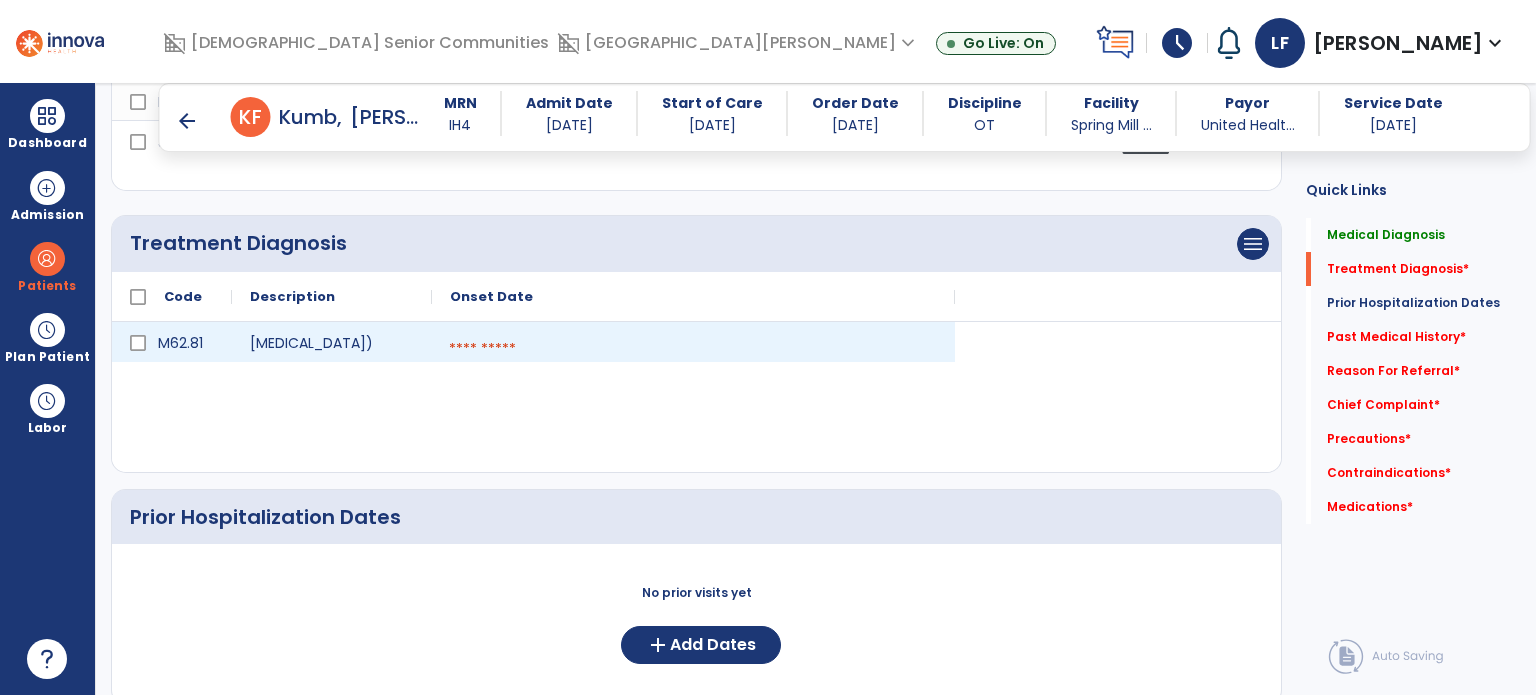 drag, startPoint x: 627, startPoint y: 355, endPoint x: 477, endPoint y: 350, distance: 150.08331 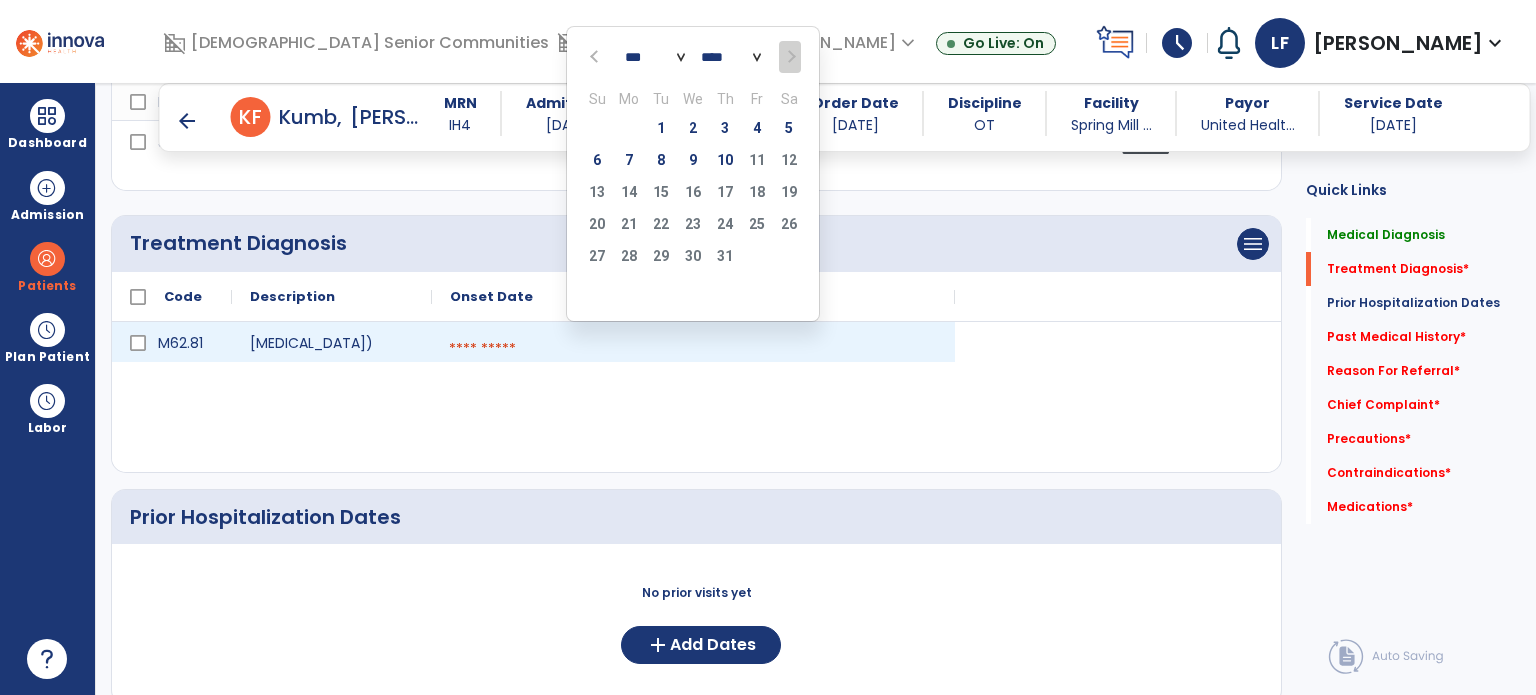 click at bounding box center (693, 349) 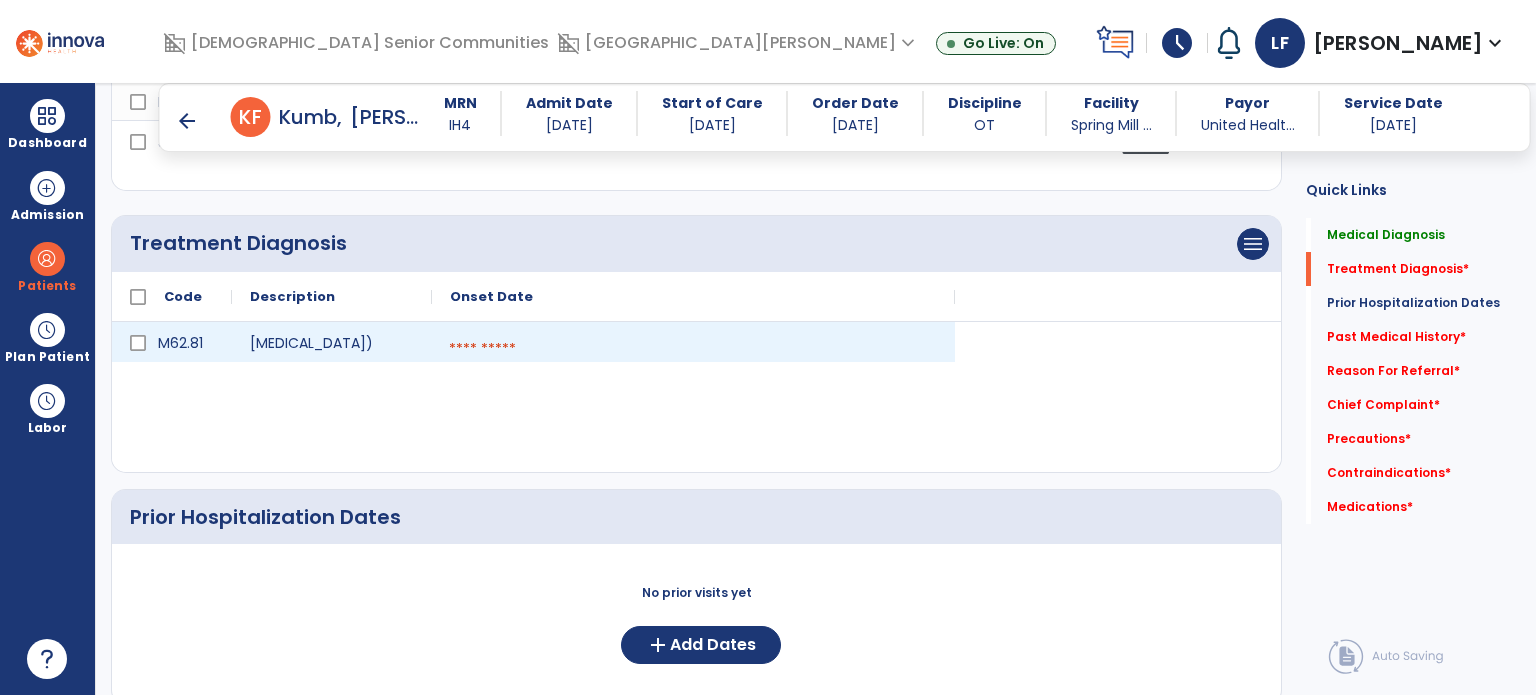 click at bounding box center (693, 349) 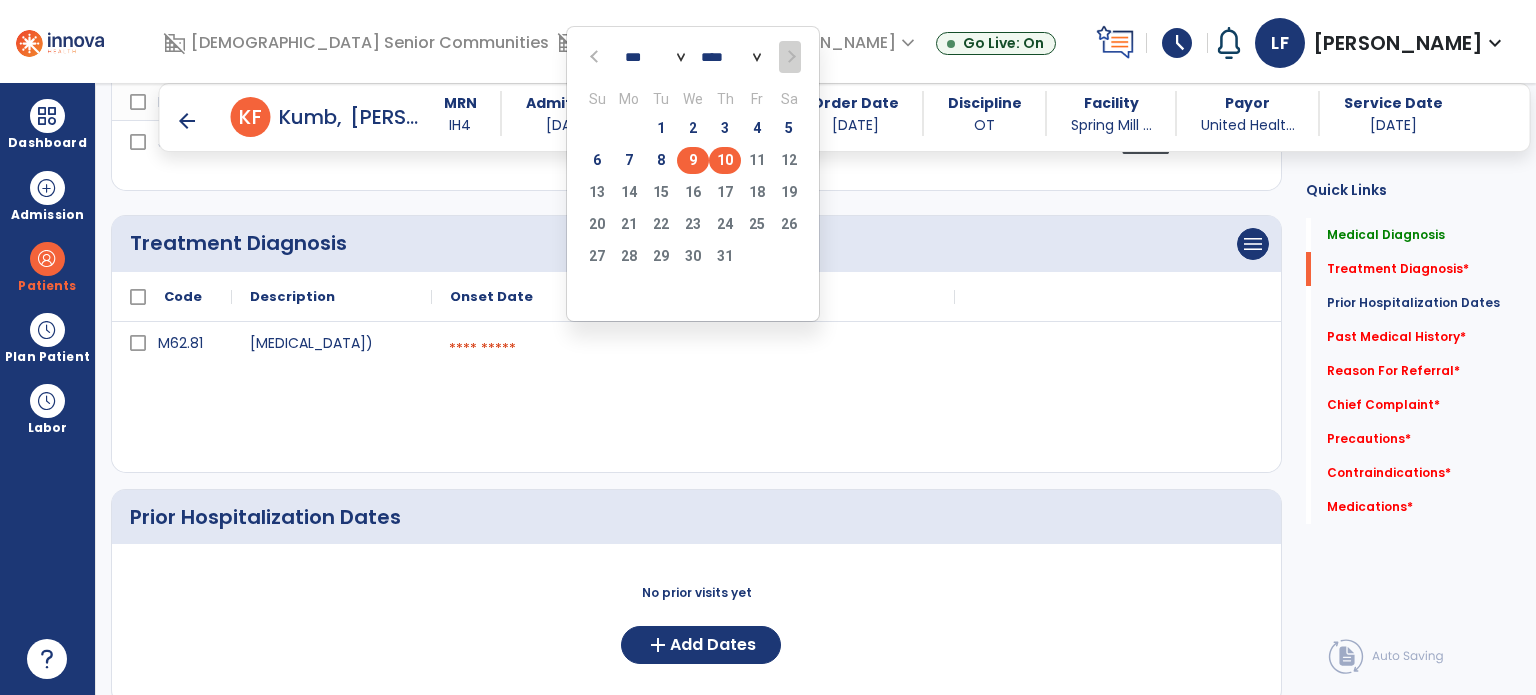 click on "9" 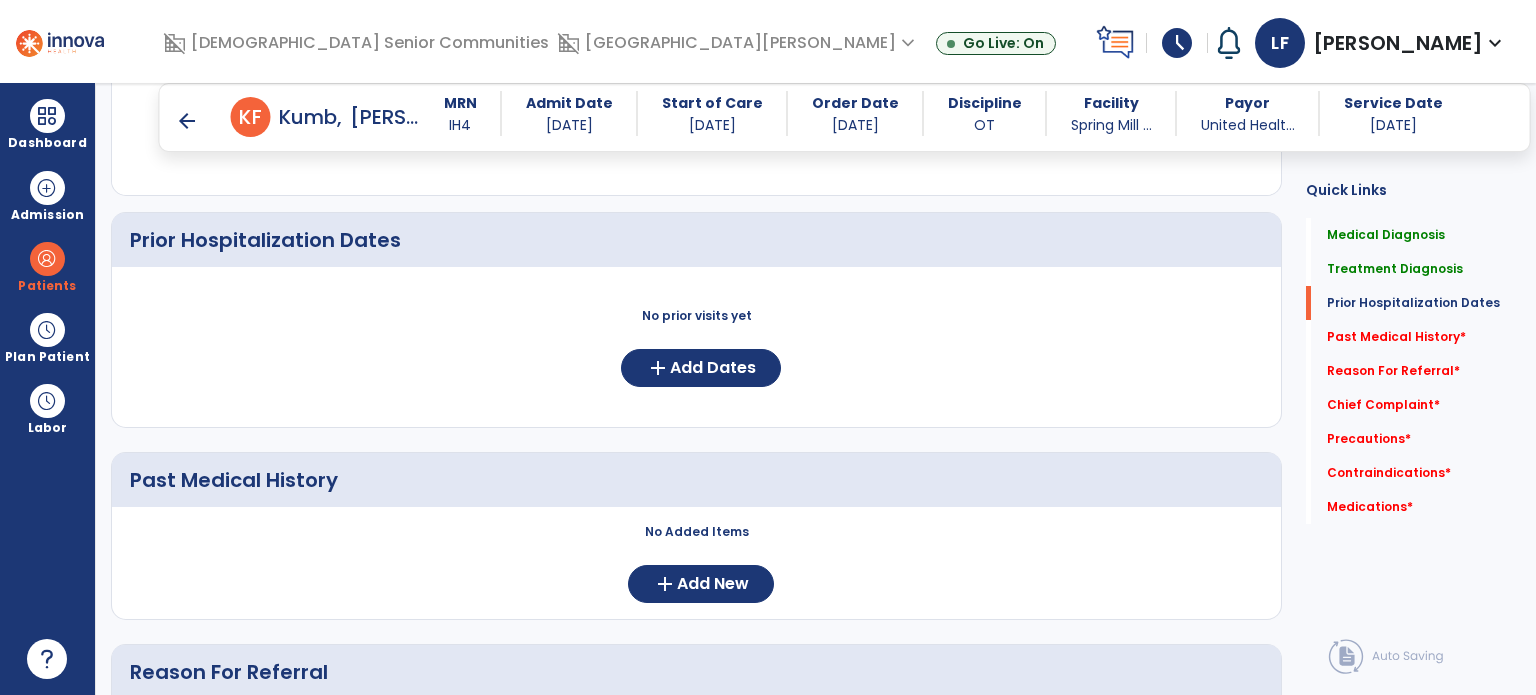 scroll, scrollTop: 0, scrollLeft: 0, axis: both 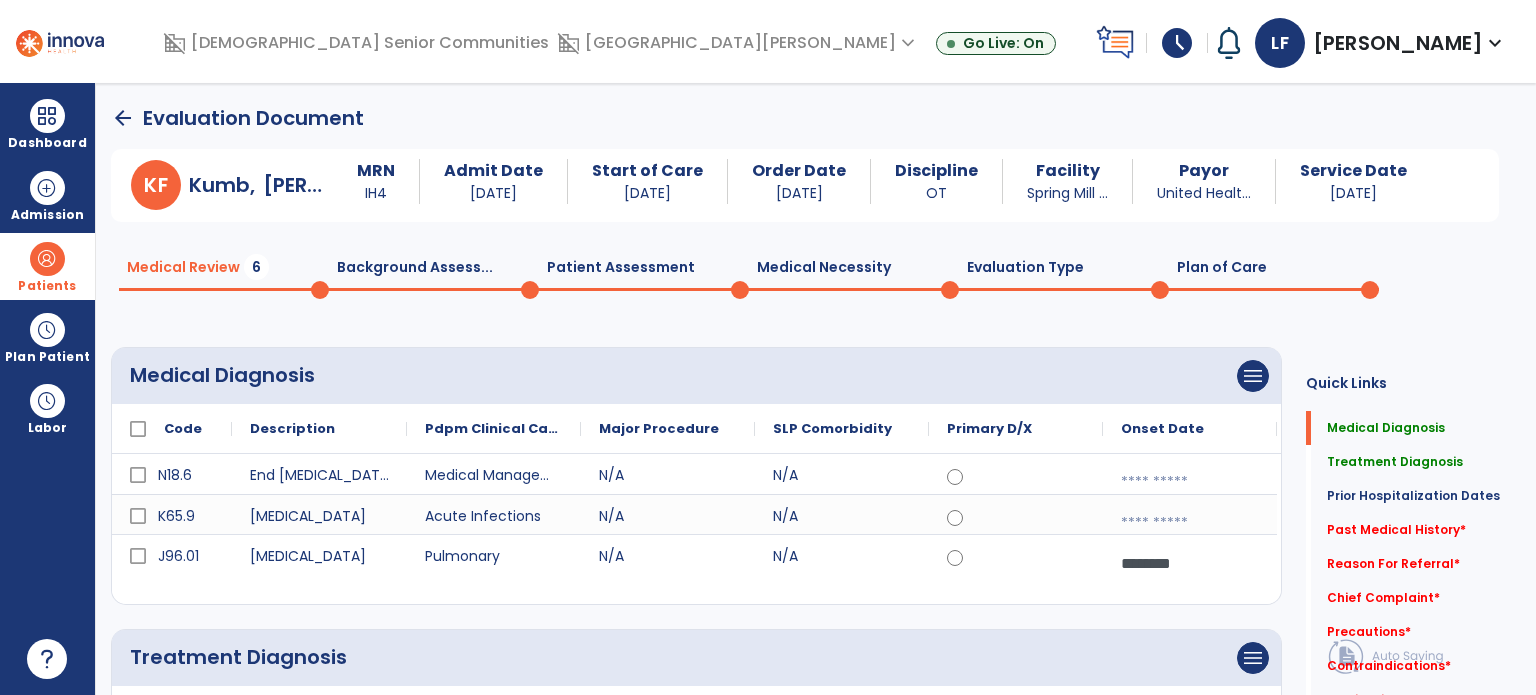 click at bounding box center [47, 259] 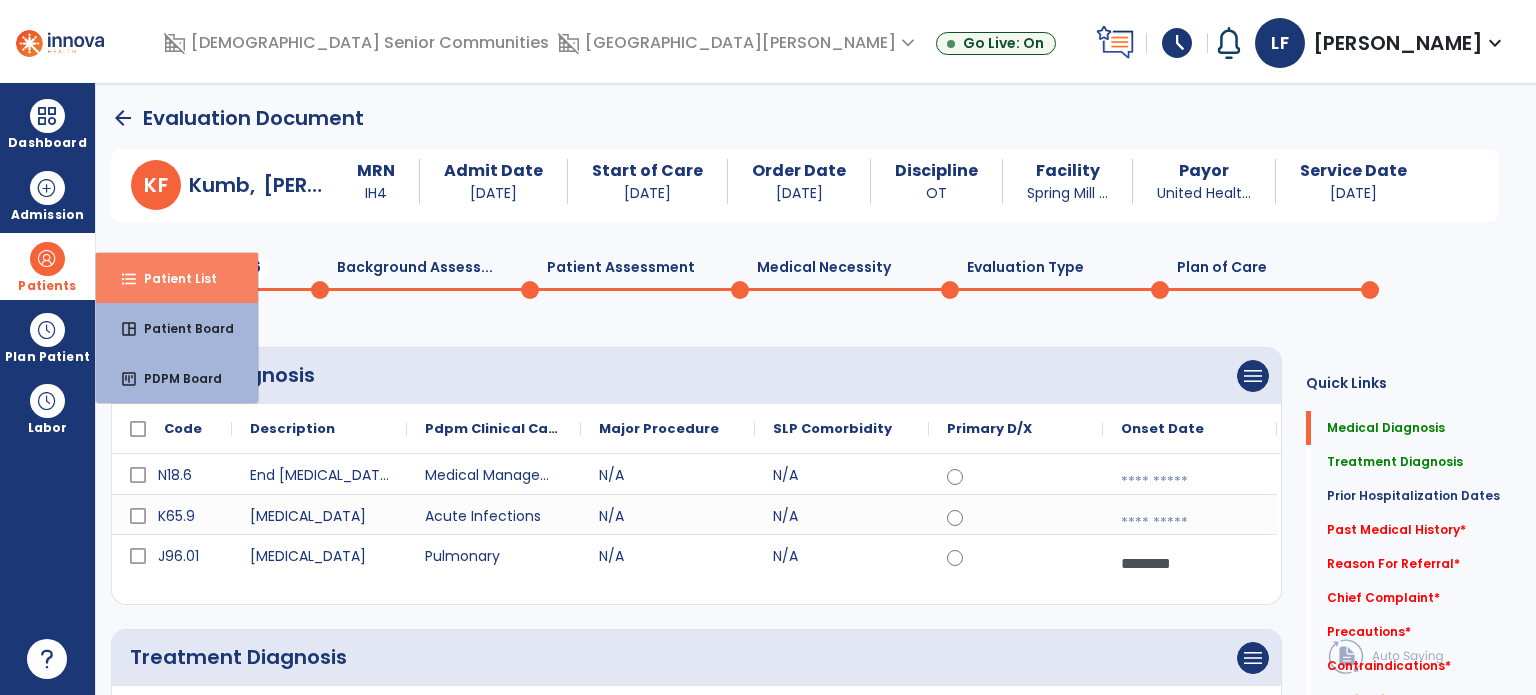 click on "format_list_bulleted  Patient List" at bounding box center (177, 278) 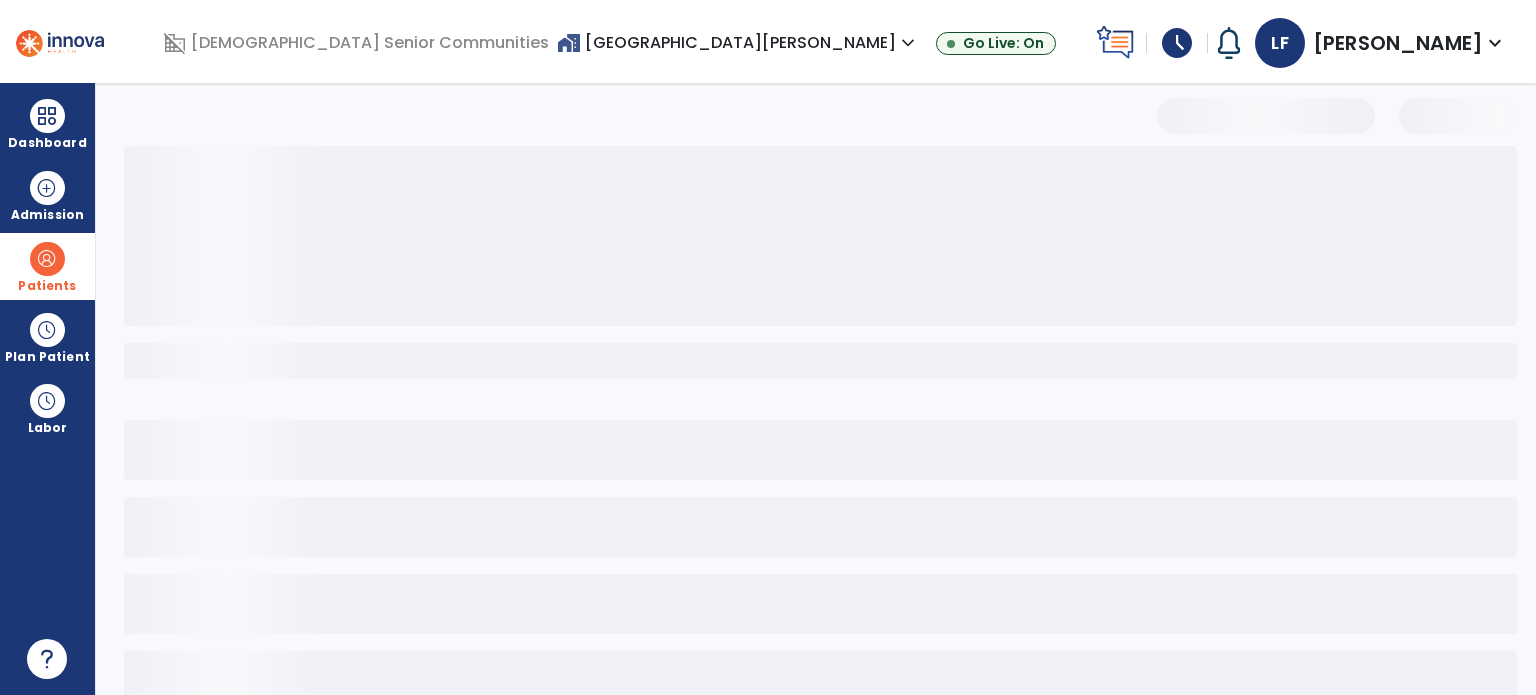 select on "***" 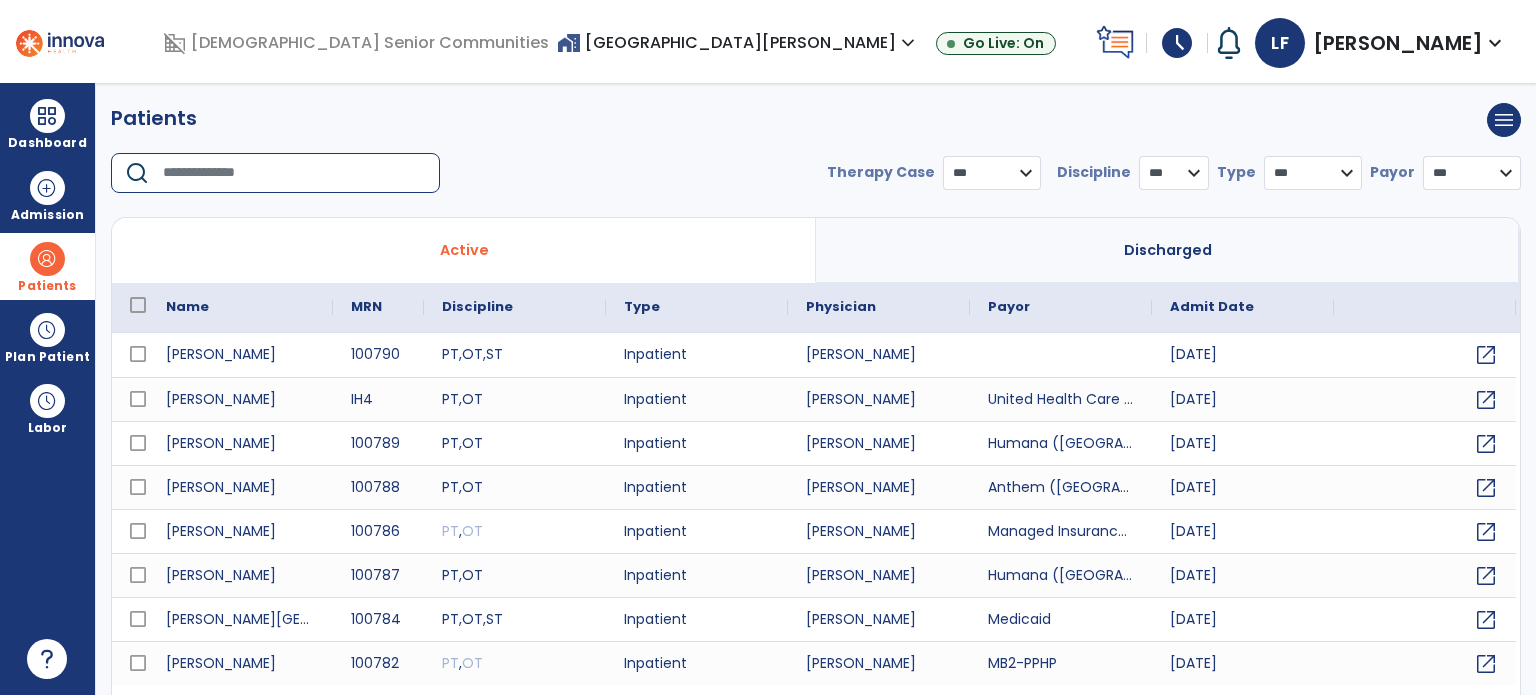 click at bounding box center [294, 173] 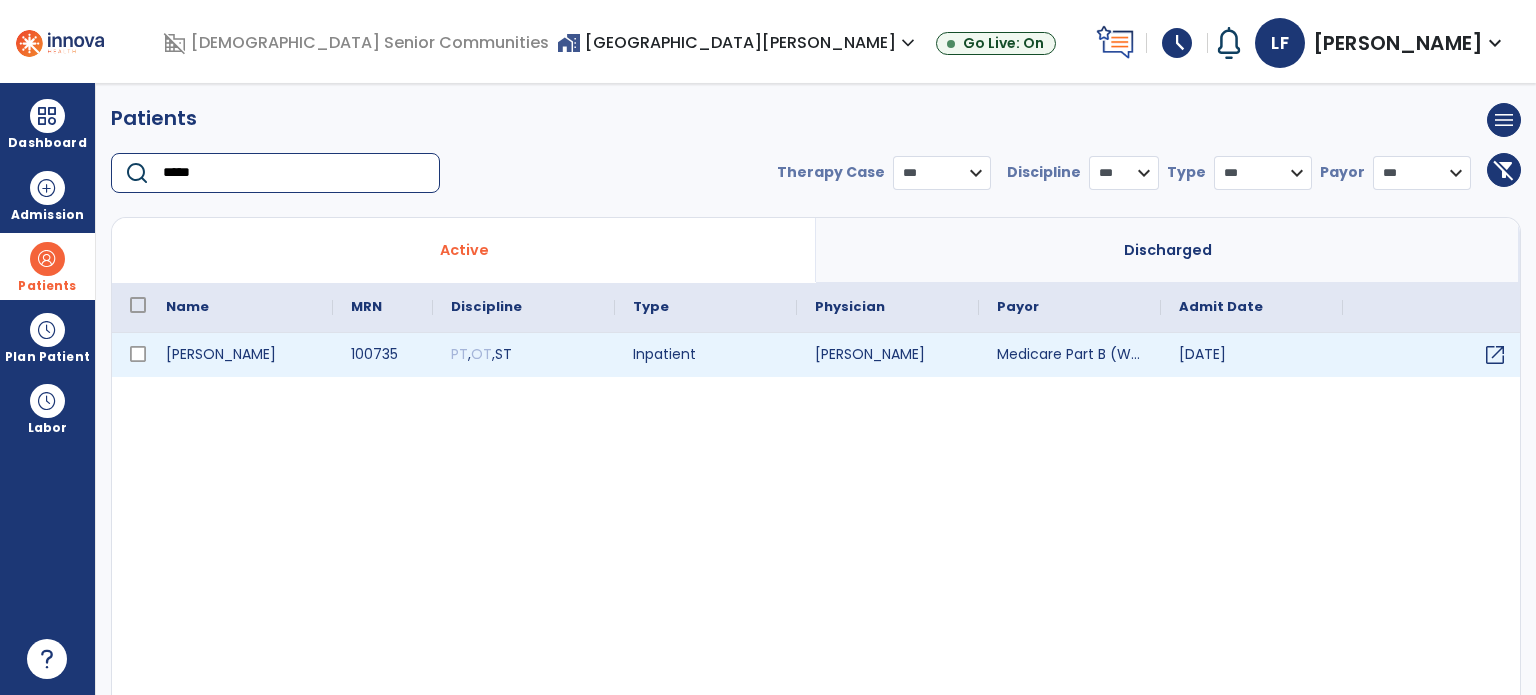 type on "*****" 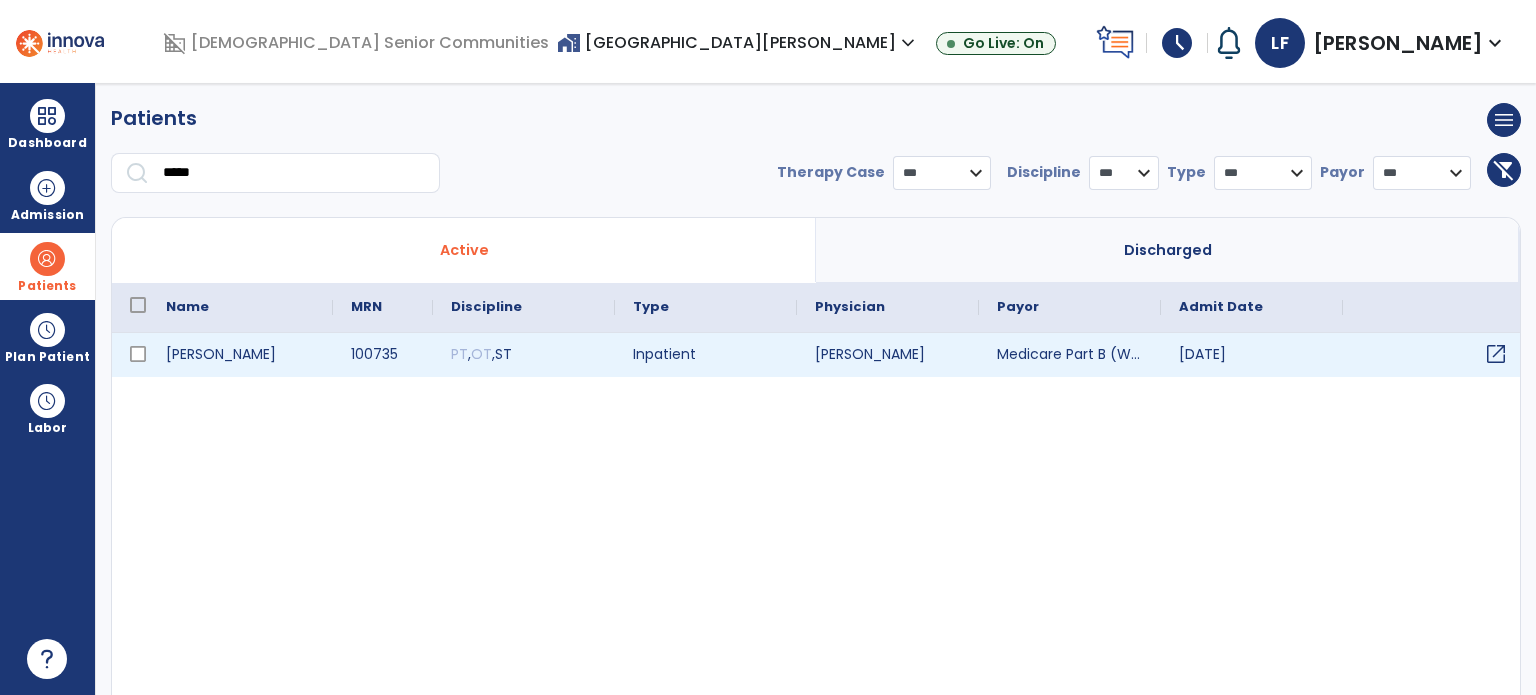 click on "open_in_new" at bounding box center (1496, 354) 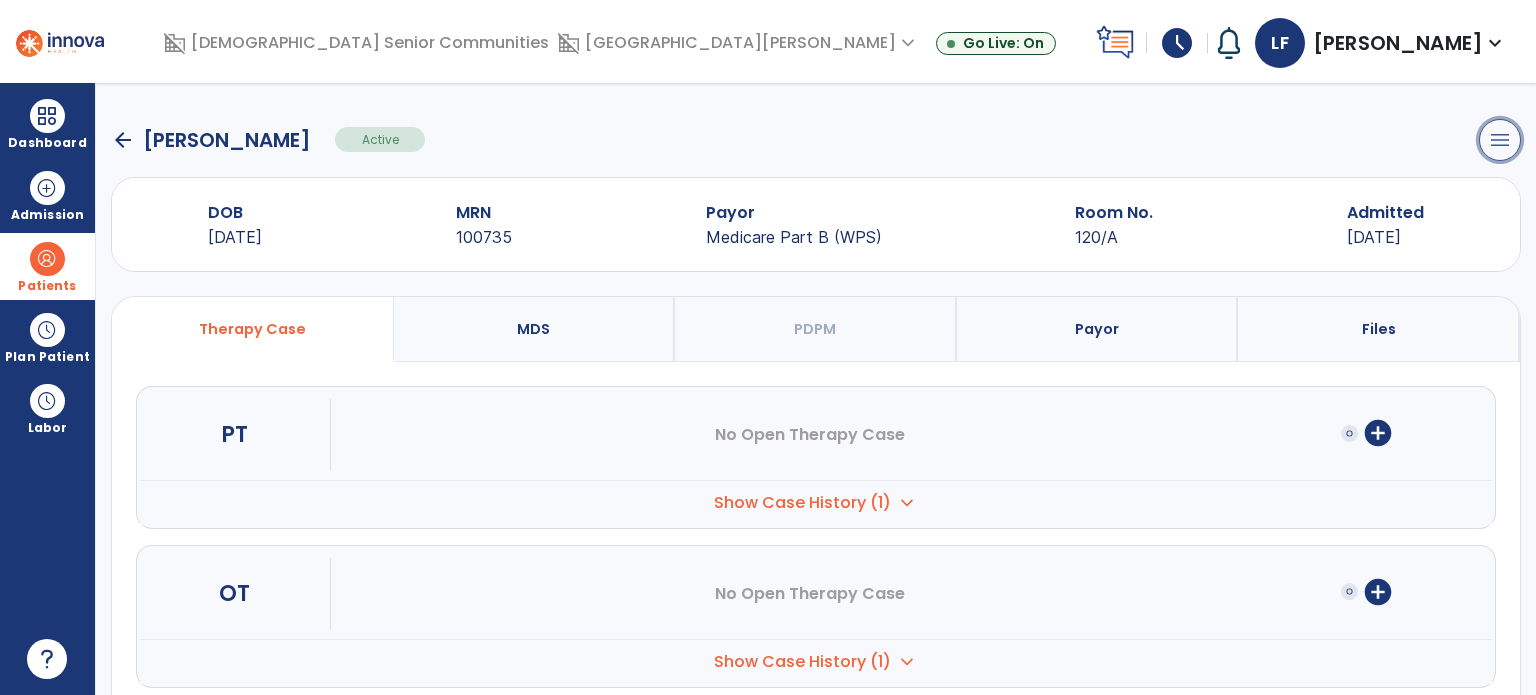 click on "menu" at bounding box center [1500, 140] 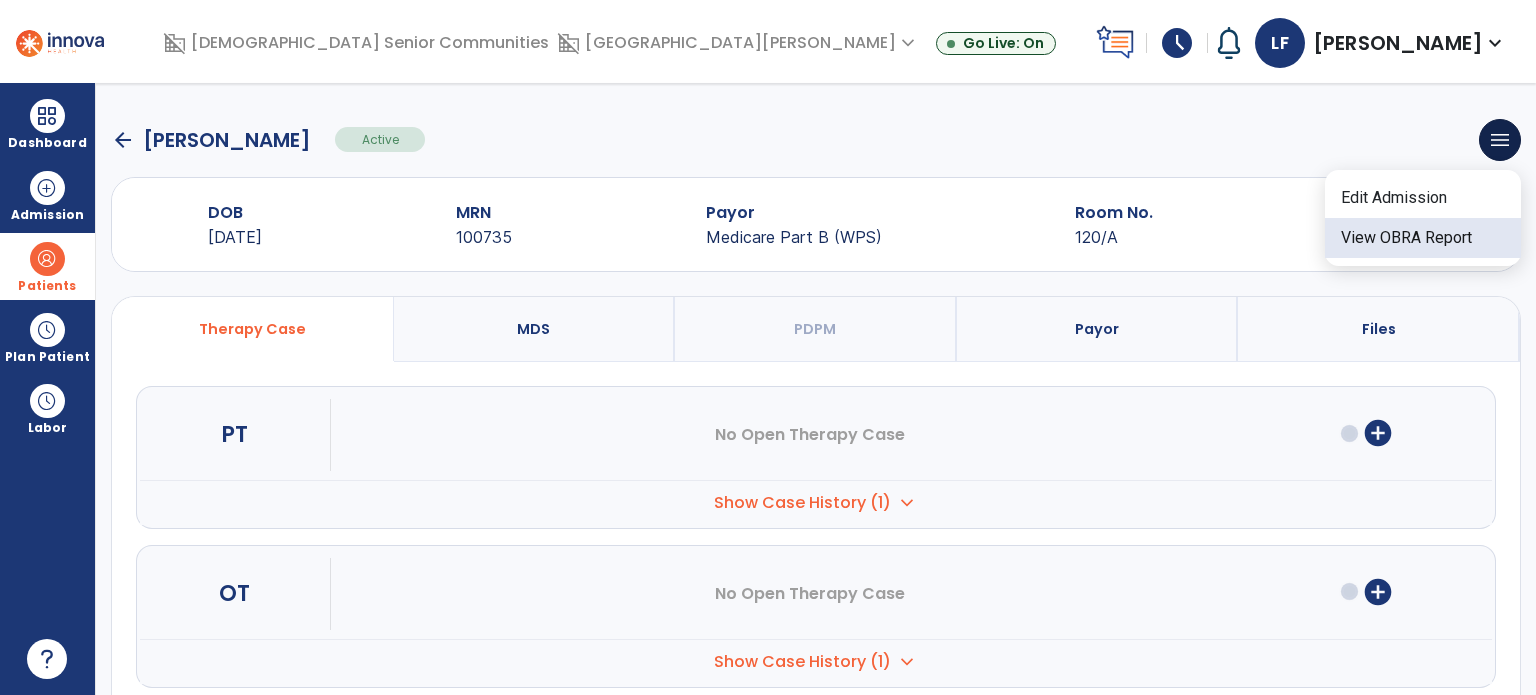 click on "View OBRA Report" 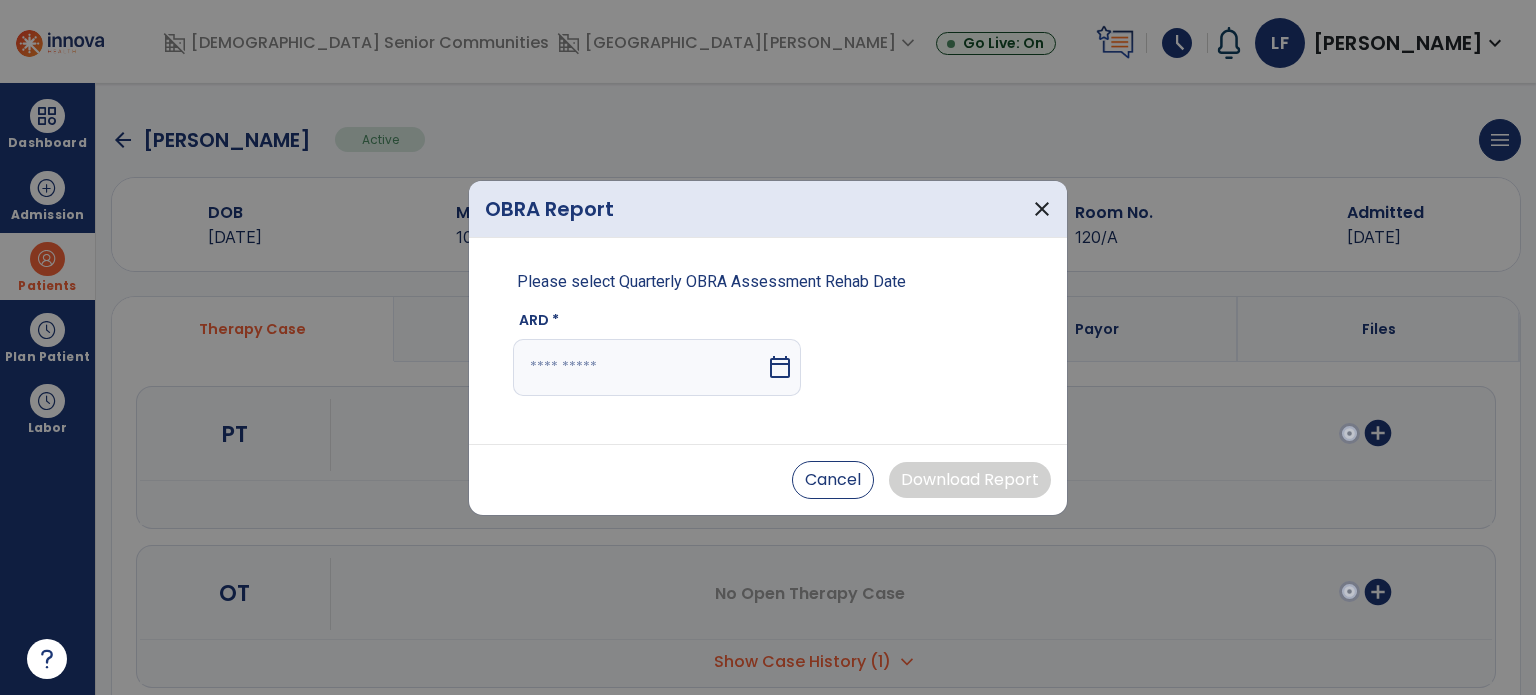 click on "calendar_today" at bounding box center [780, 367] 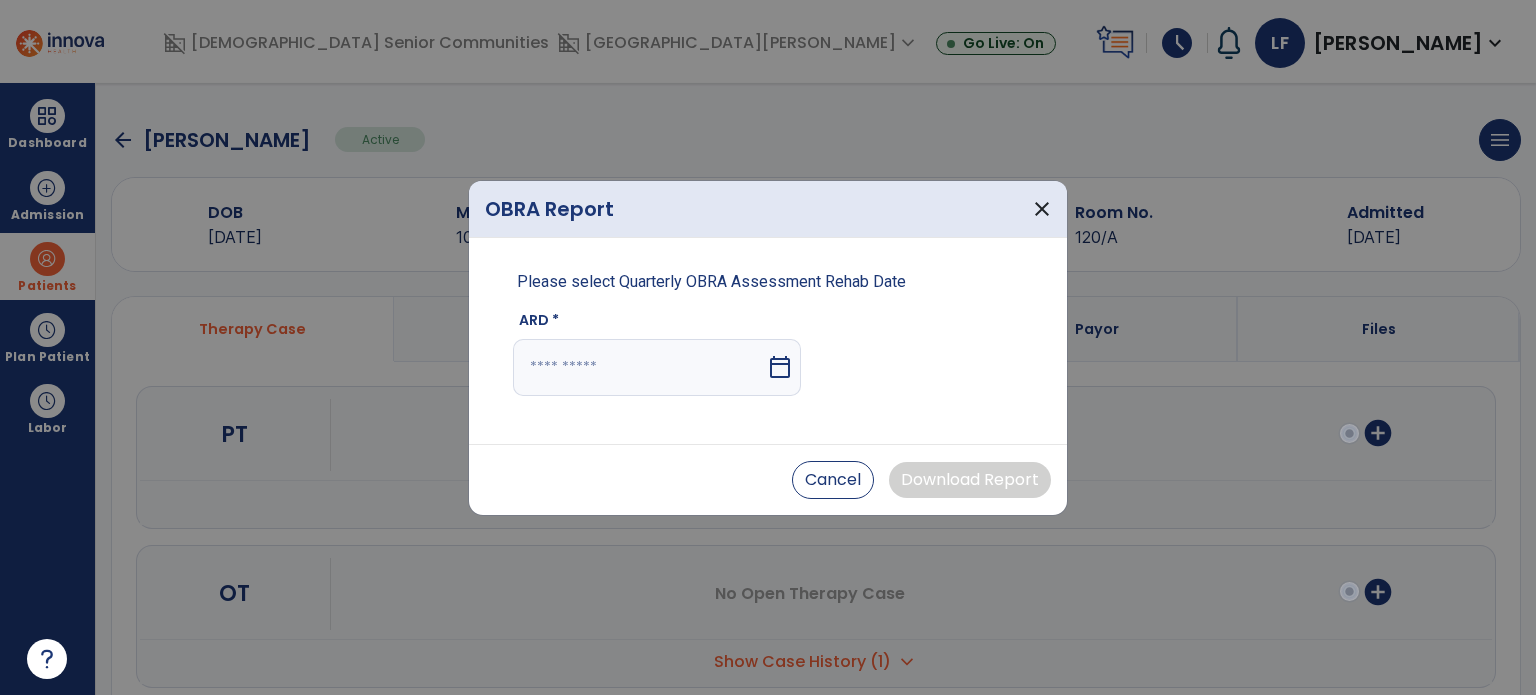 select on "*" 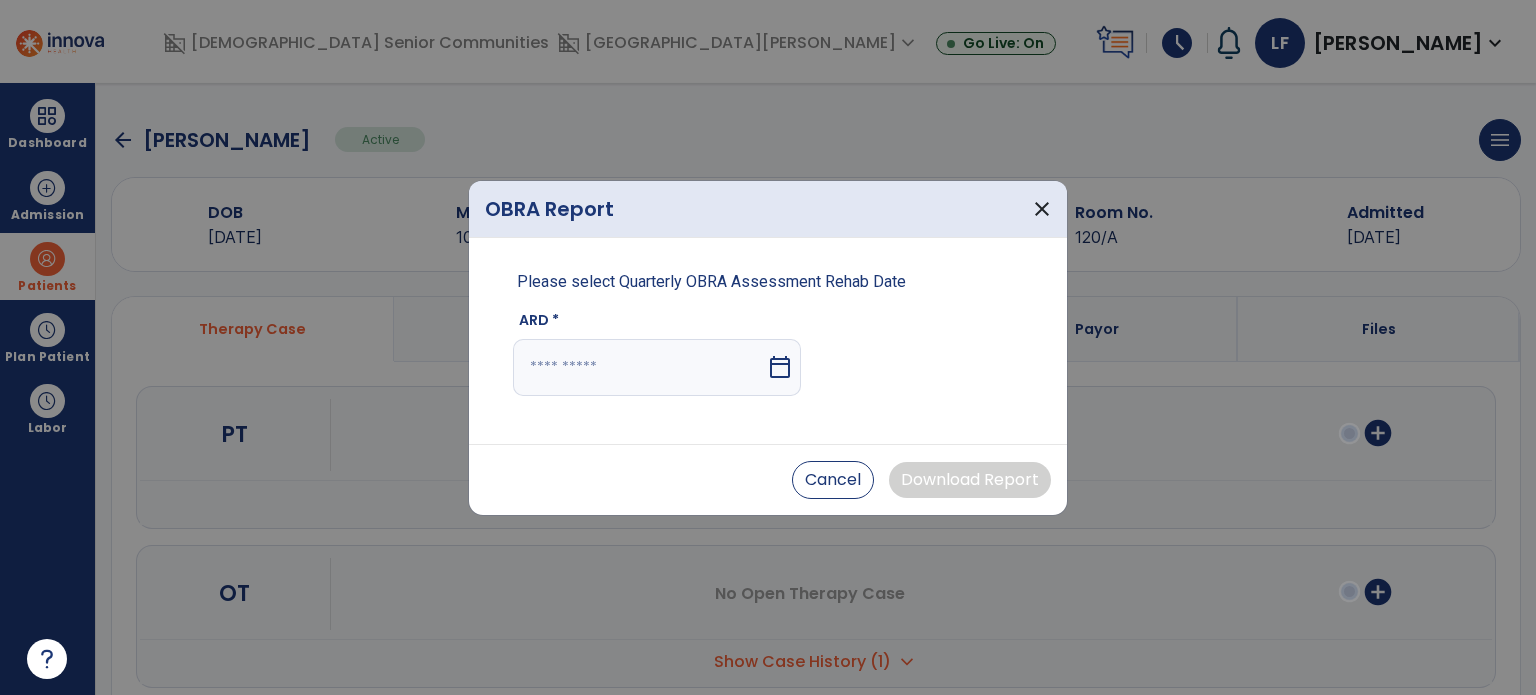 select on "****" 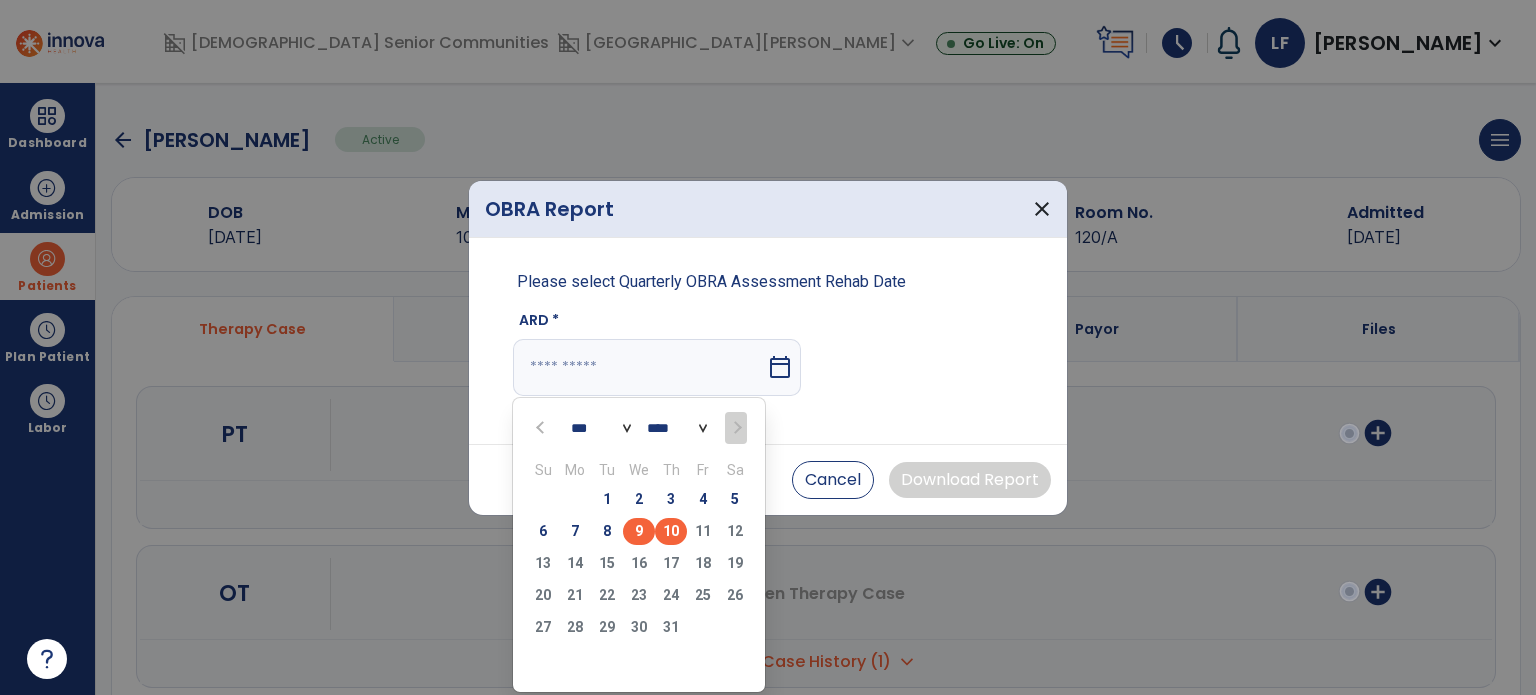 click on "9" at bounding box center [639, 531] 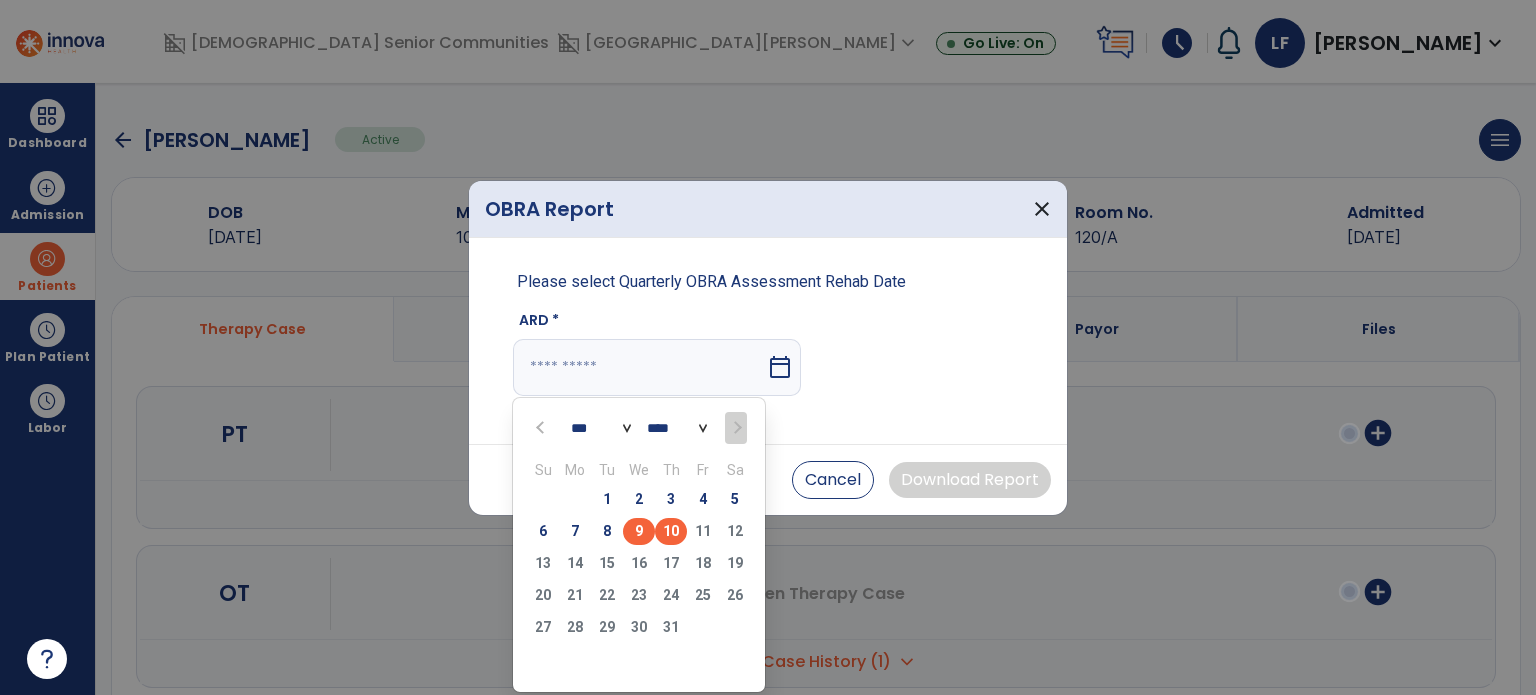 type on "********" 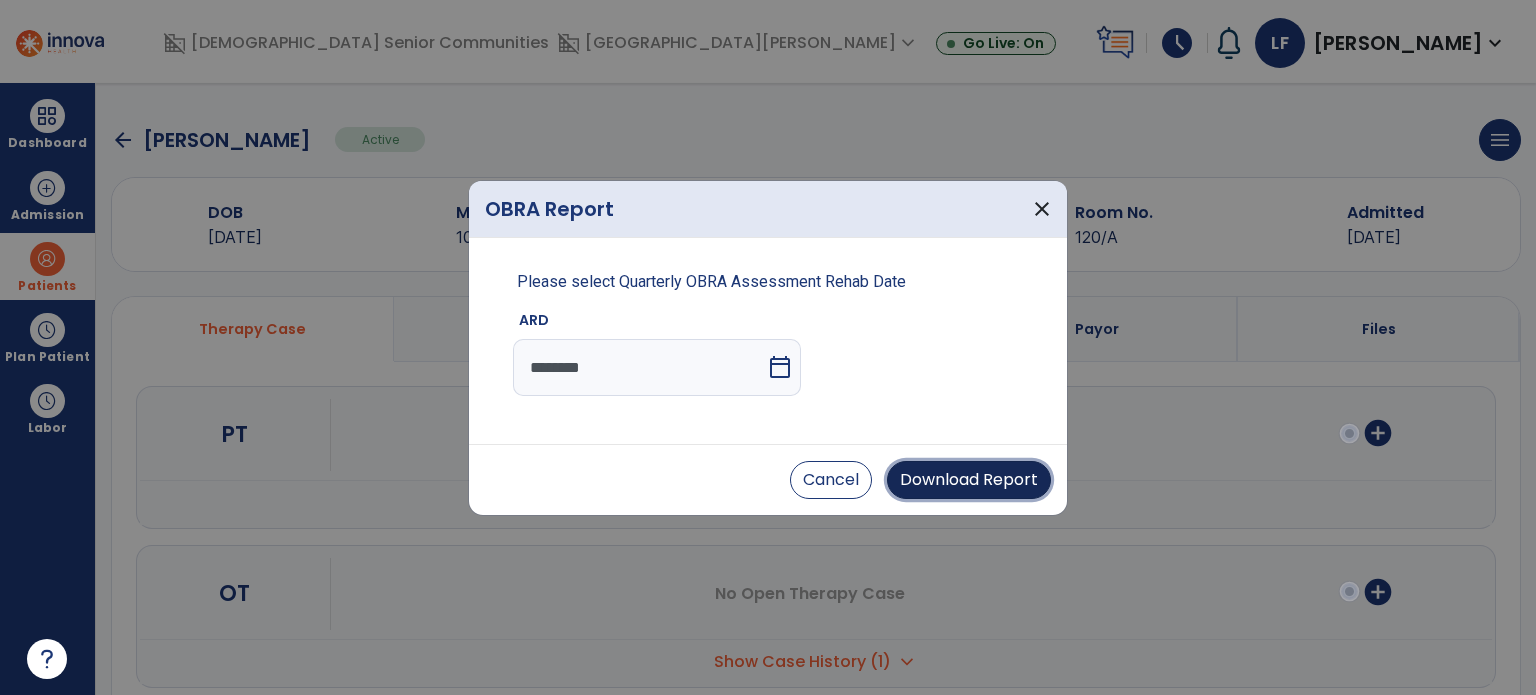 click on "Download Report" at bounding box center [969, 480] 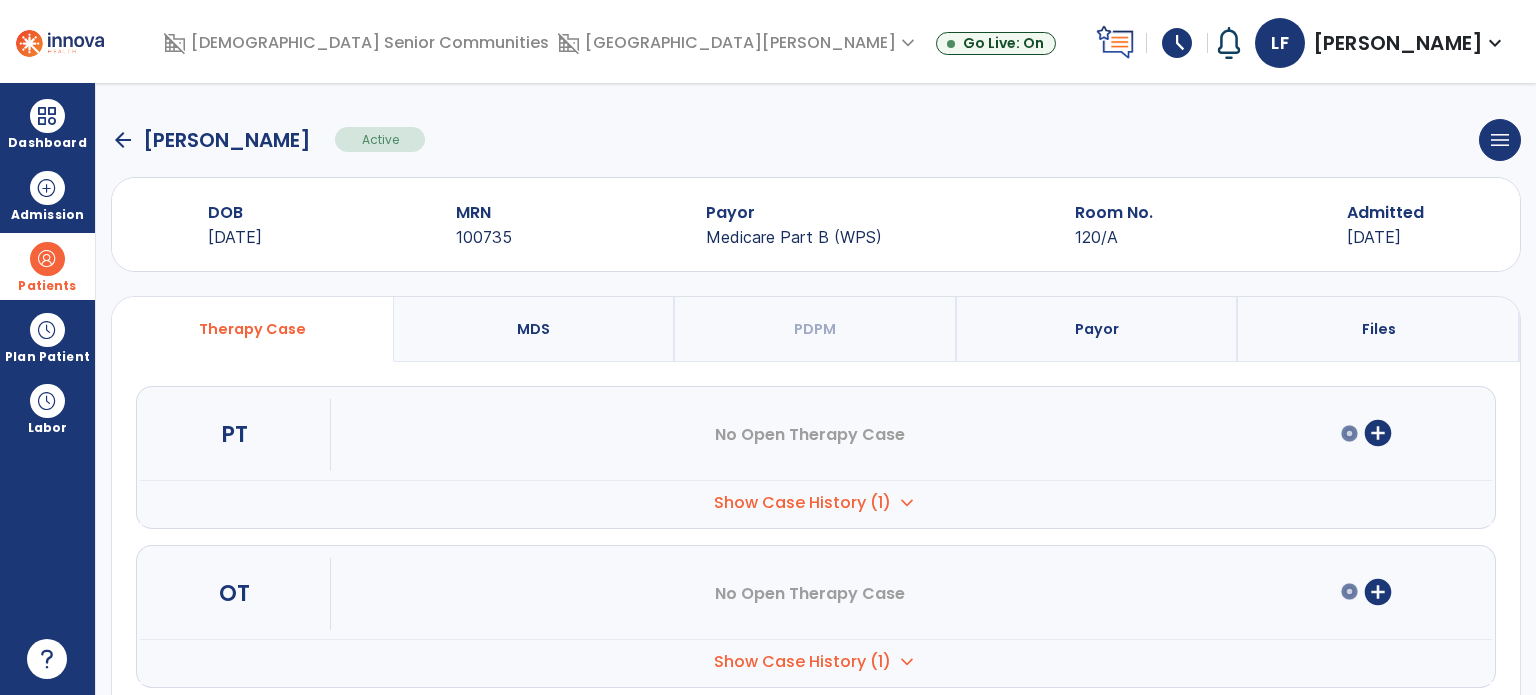 click on "Patients" at bounding box center [47, 266] 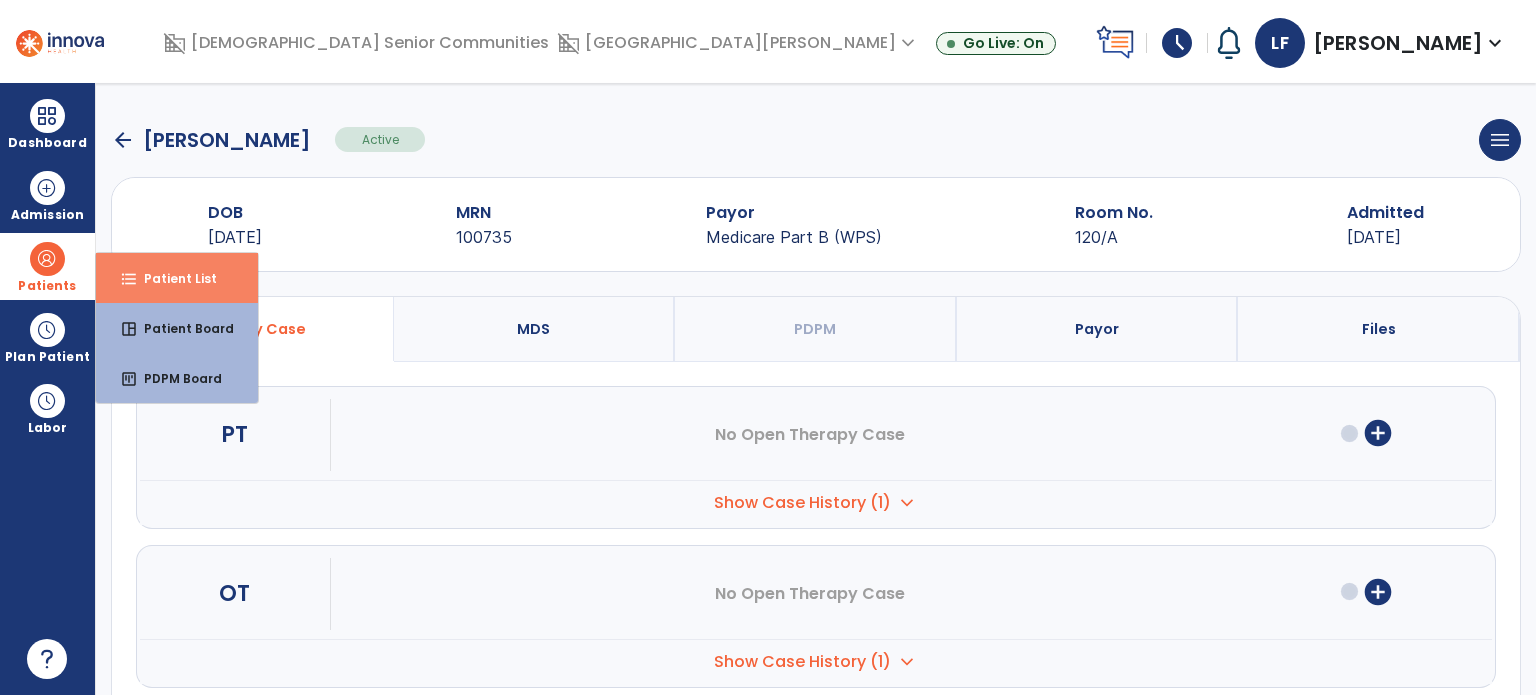 click on "Patient List" at bounding box center (172, 278) 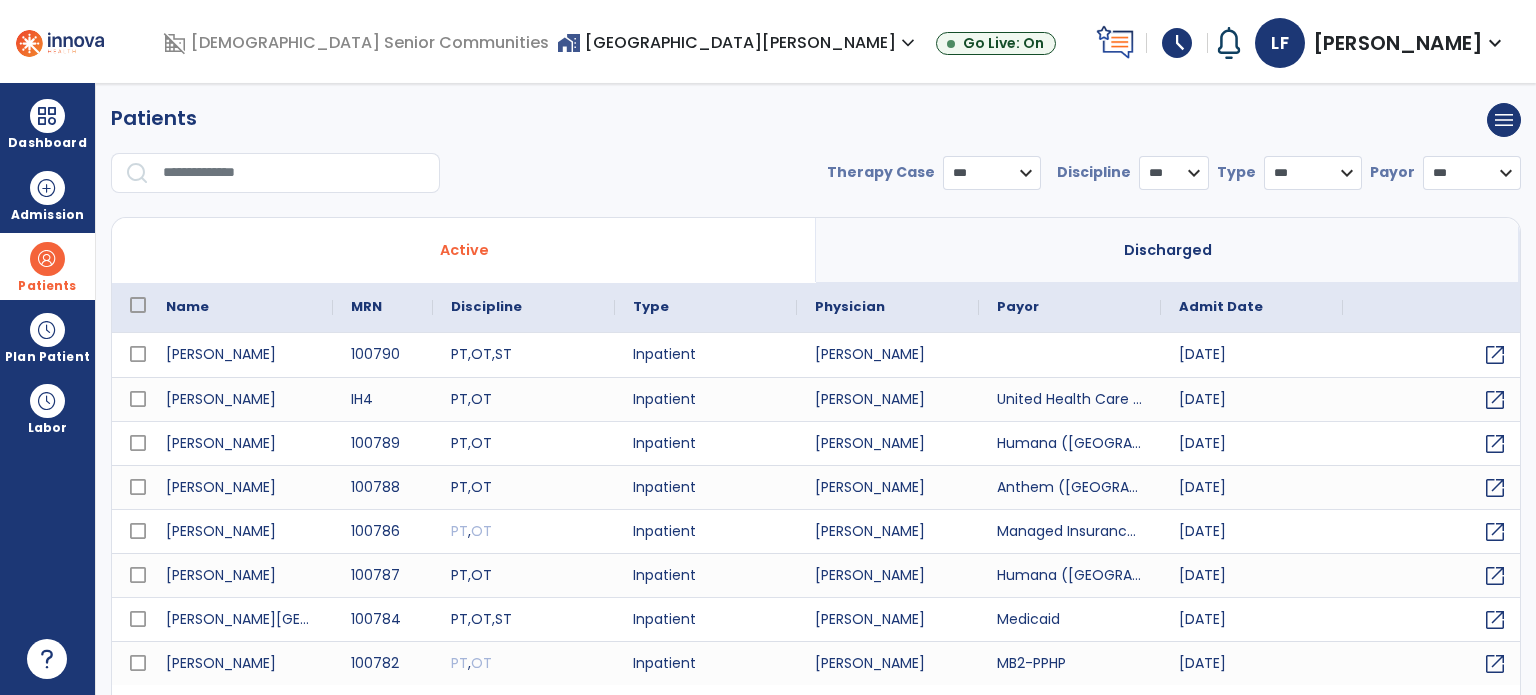select on "***" 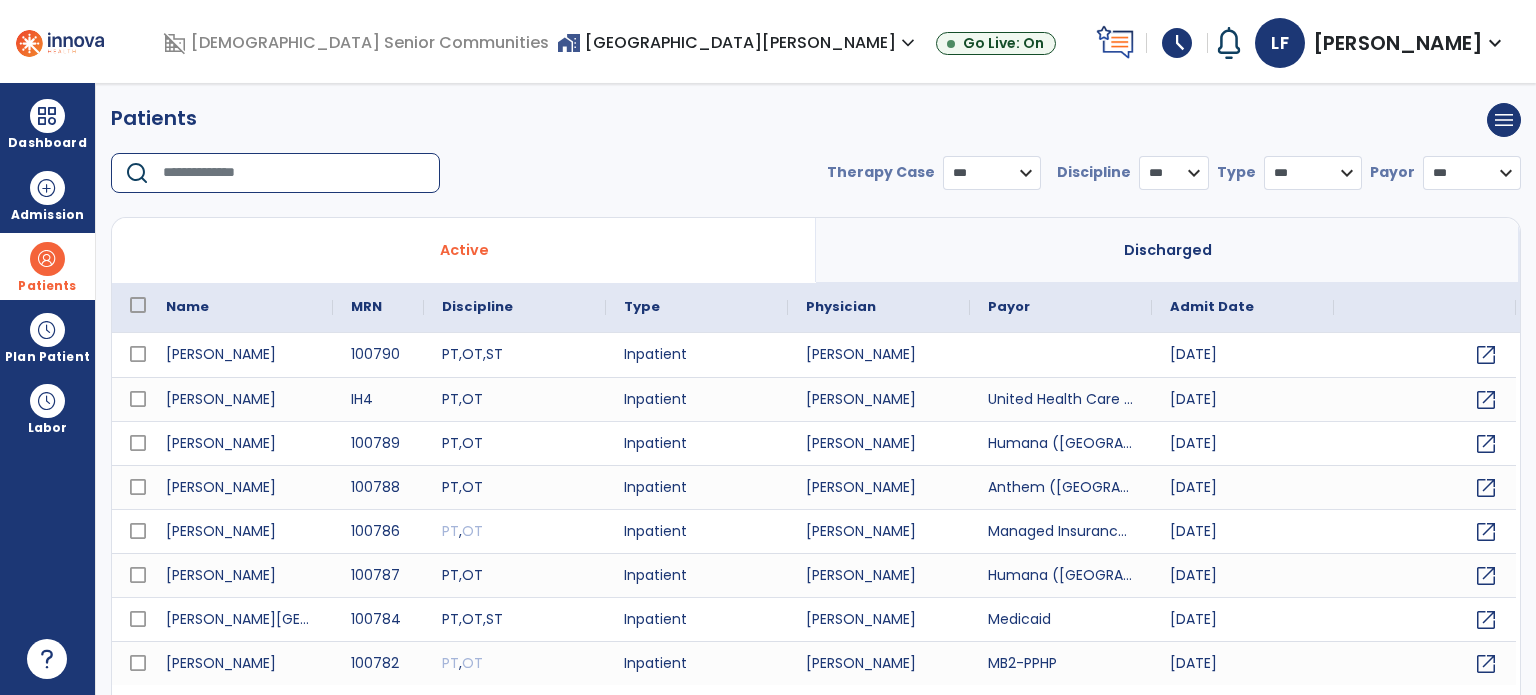 click at bounding box center [294, 173] 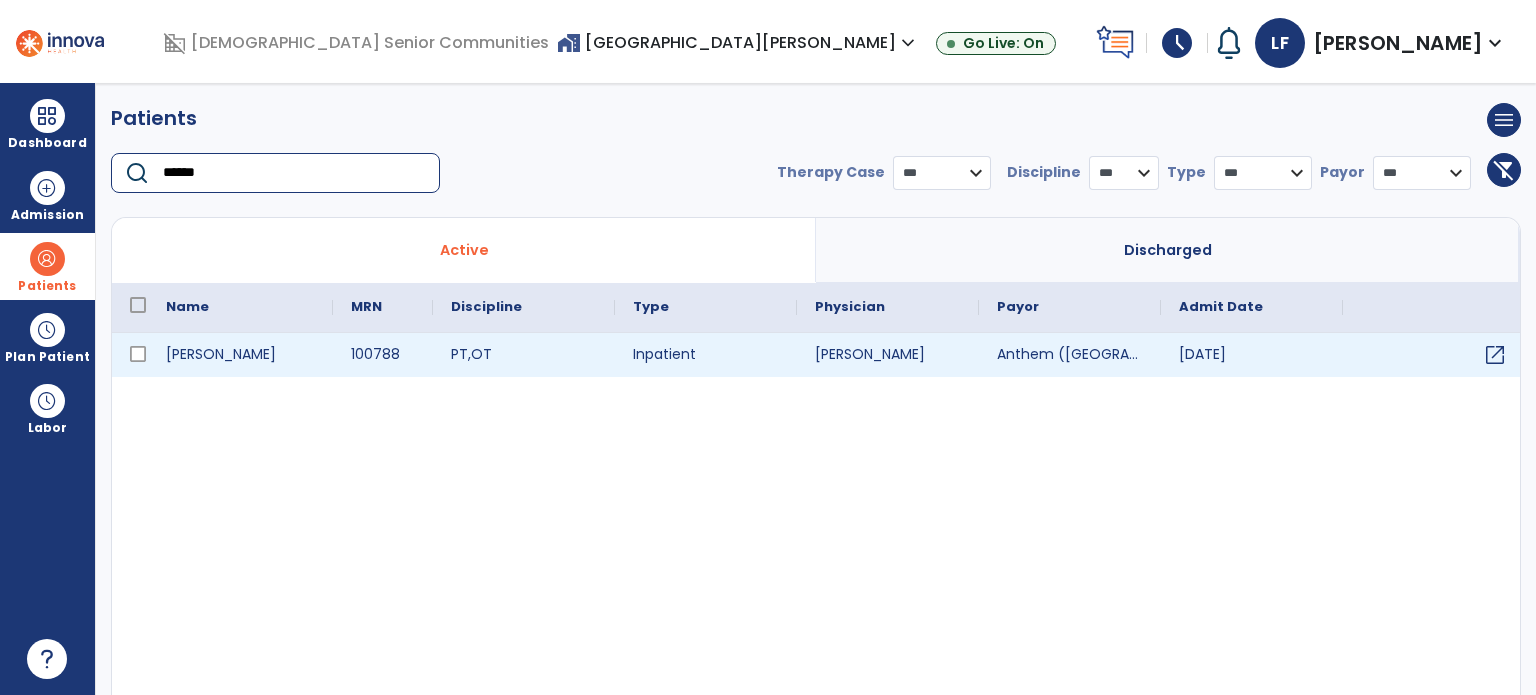 type on "******" 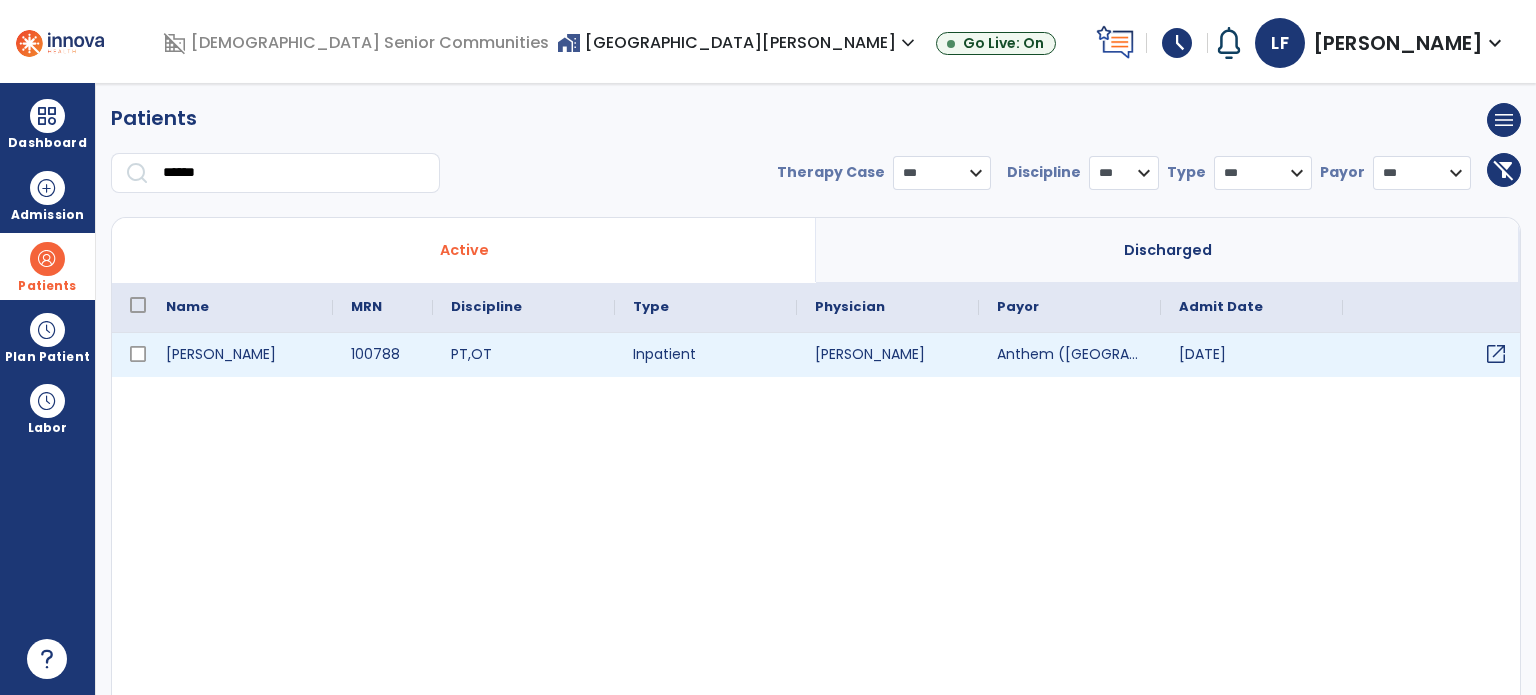 click on "open_in_new" at bounding box center [1496, 354] 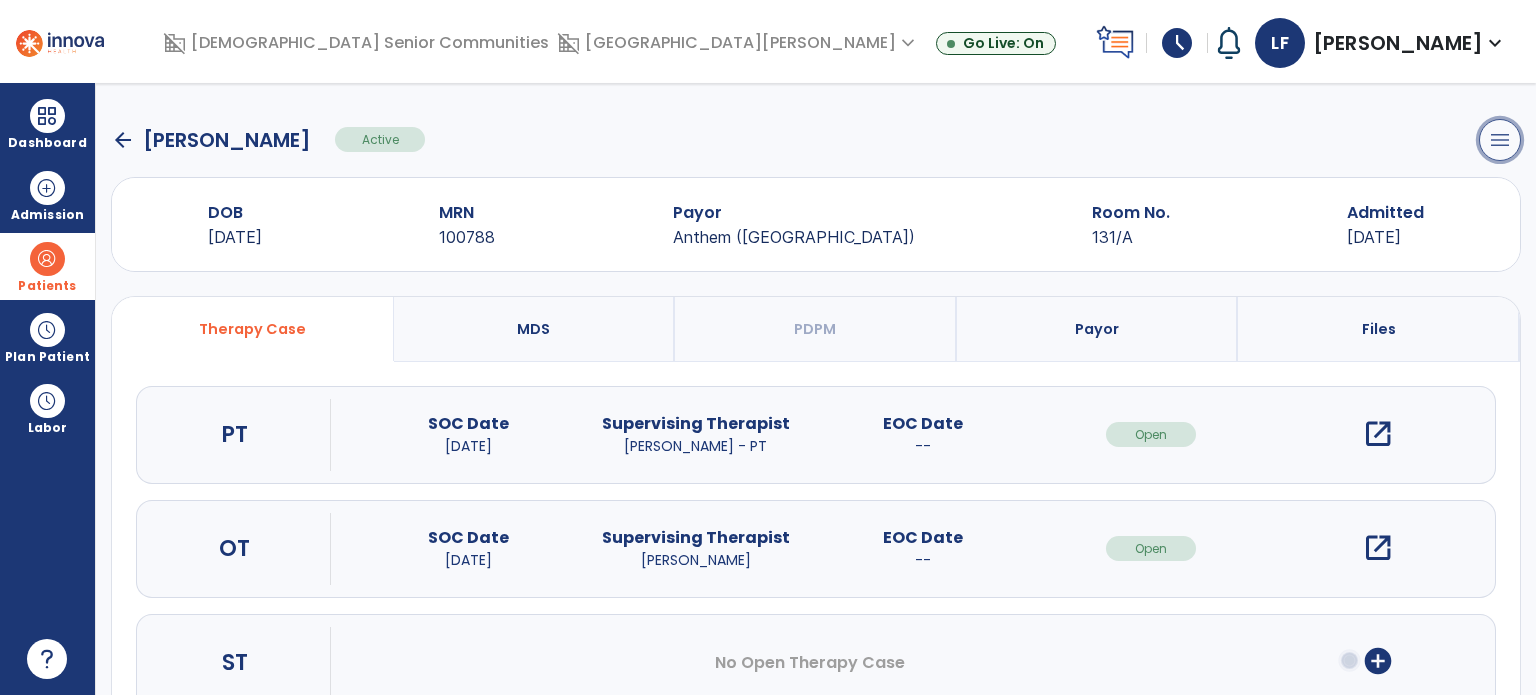 click on "menu" at bounding box center [1500, 140] 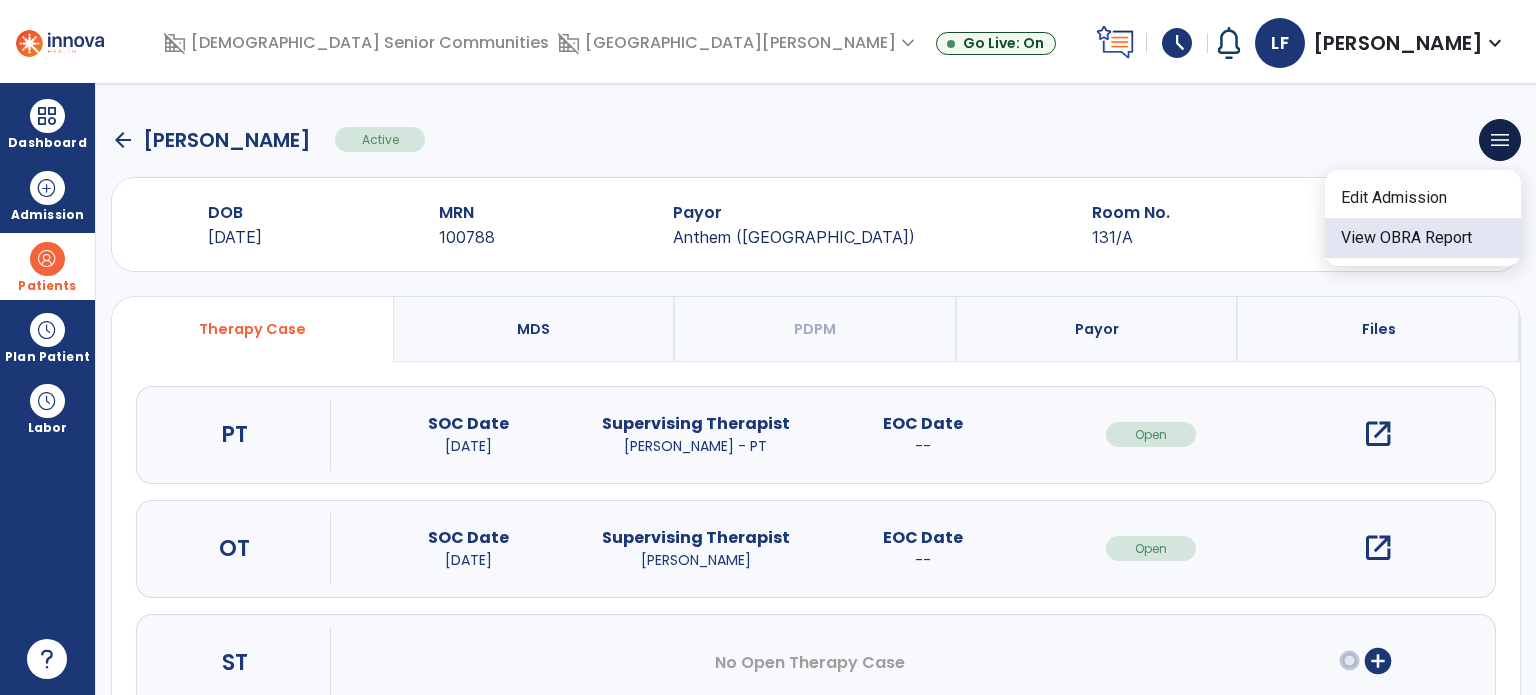 click on "View OBRA Report" 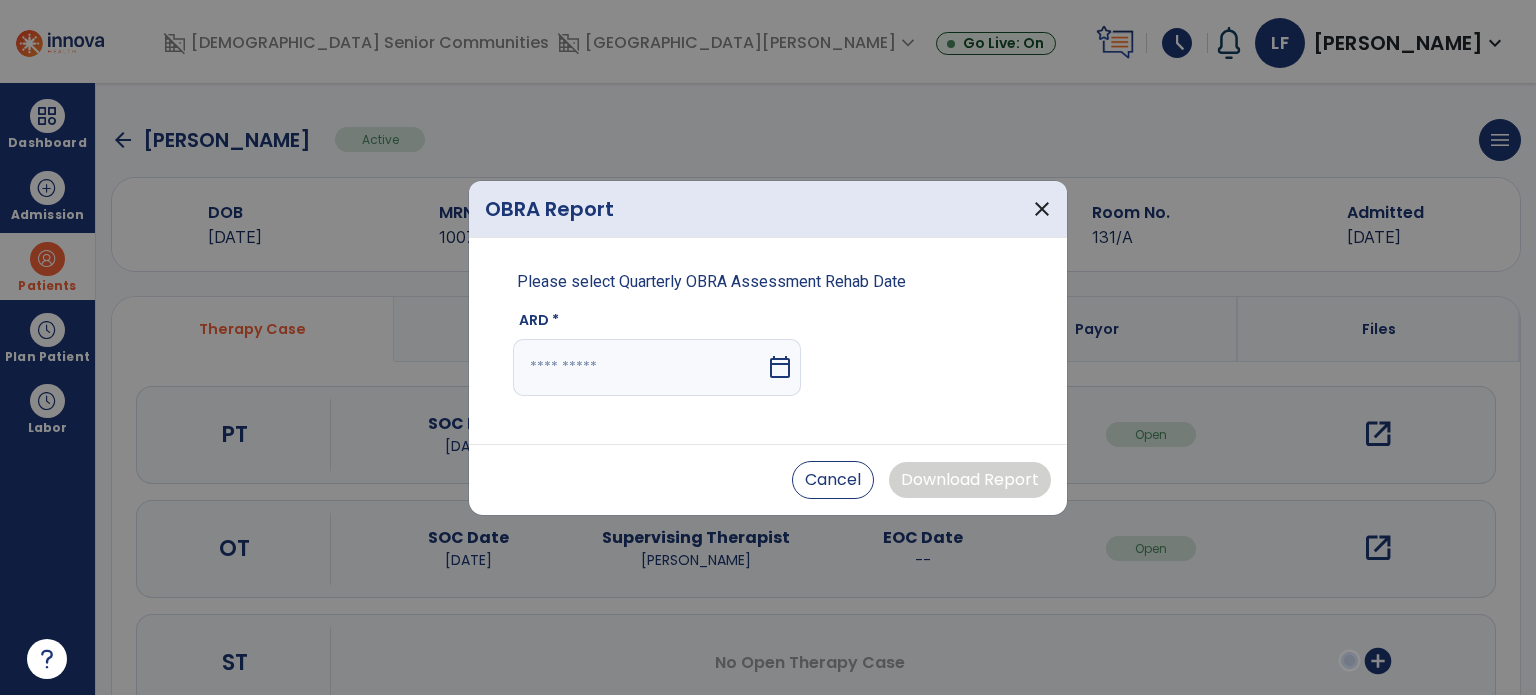 click on "calendar_today" at bounding box center [782, 367] 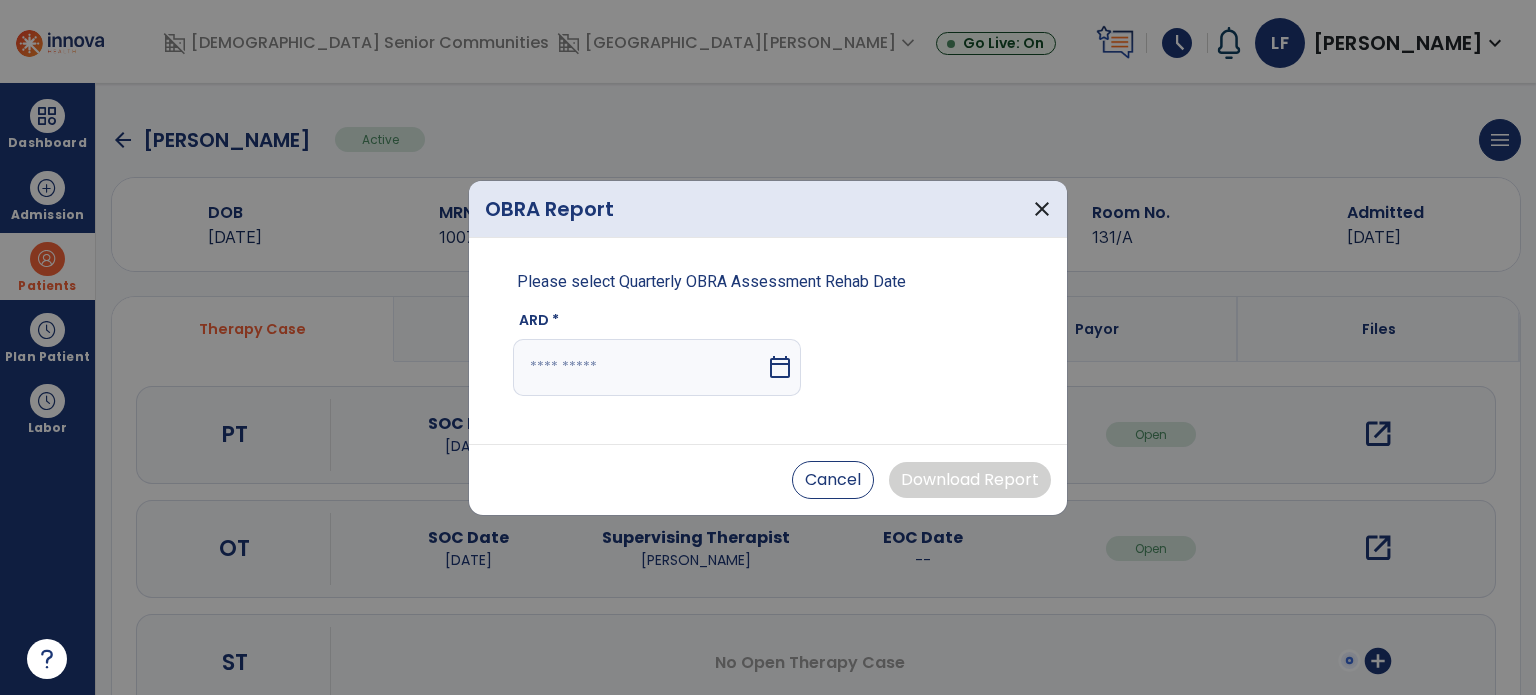select on "*" 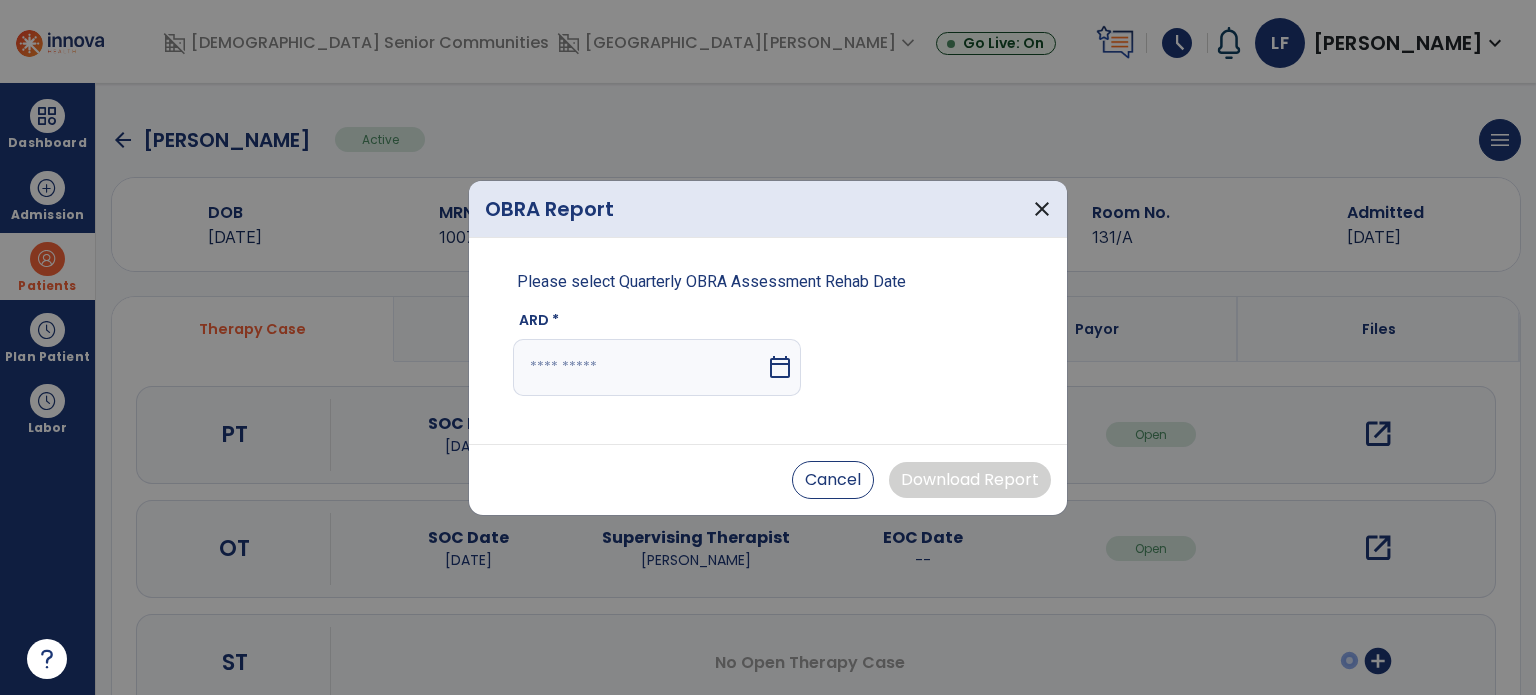 select on "****" 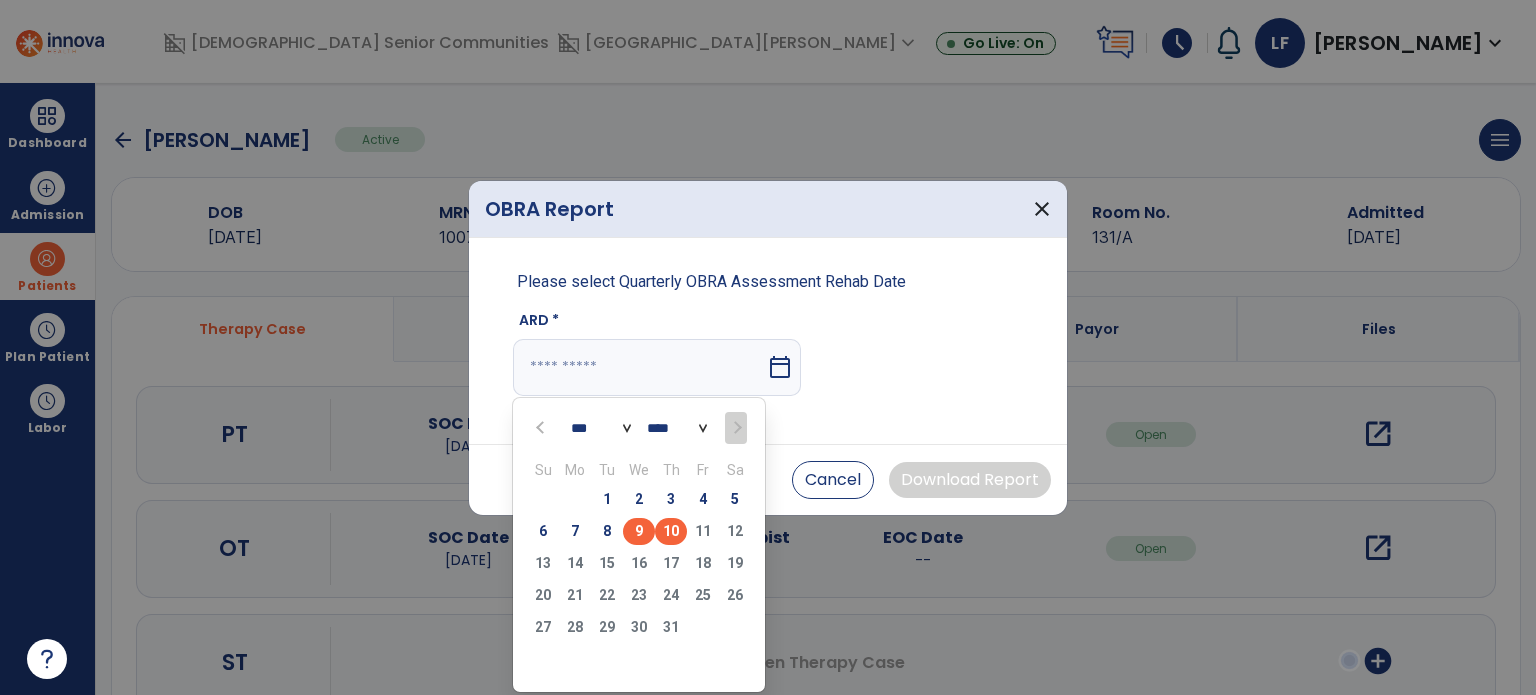 click on "9" at bounding box center [639, 531] 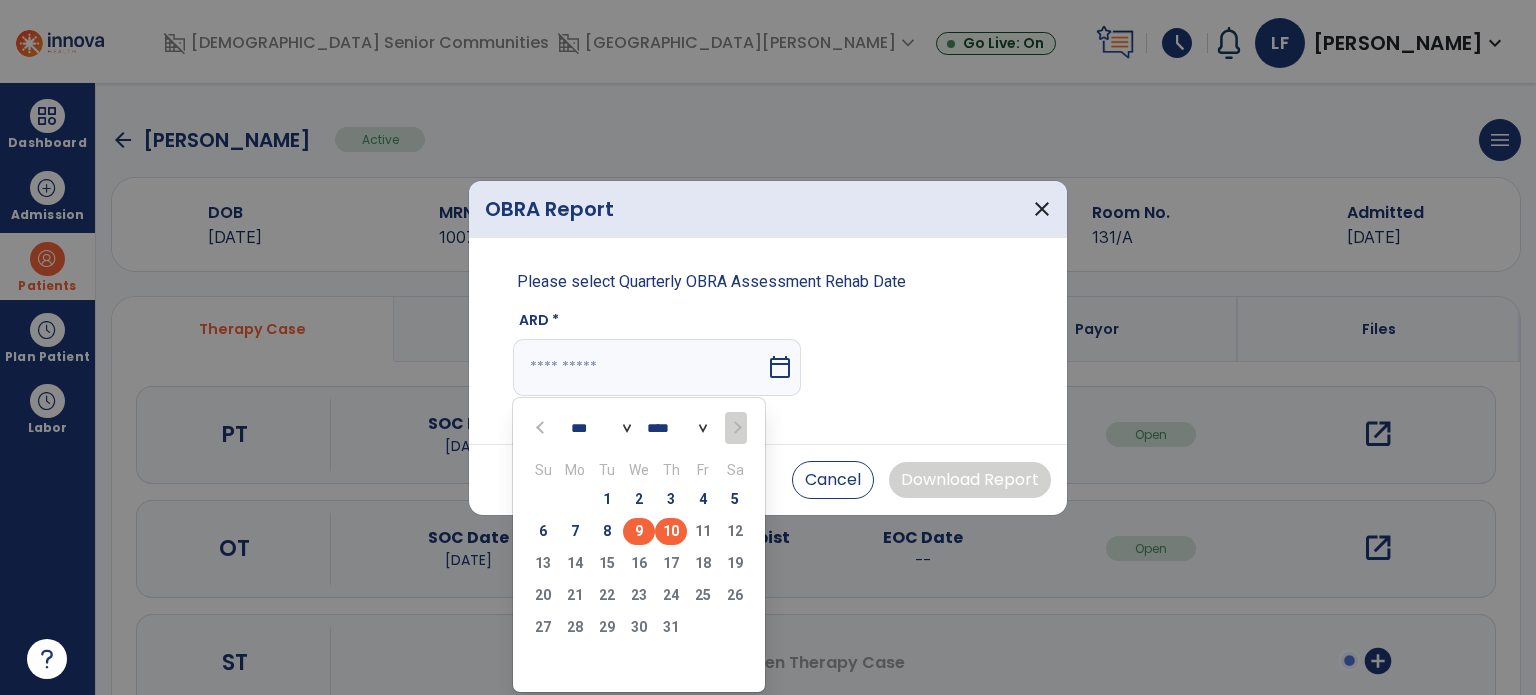 type on "********" 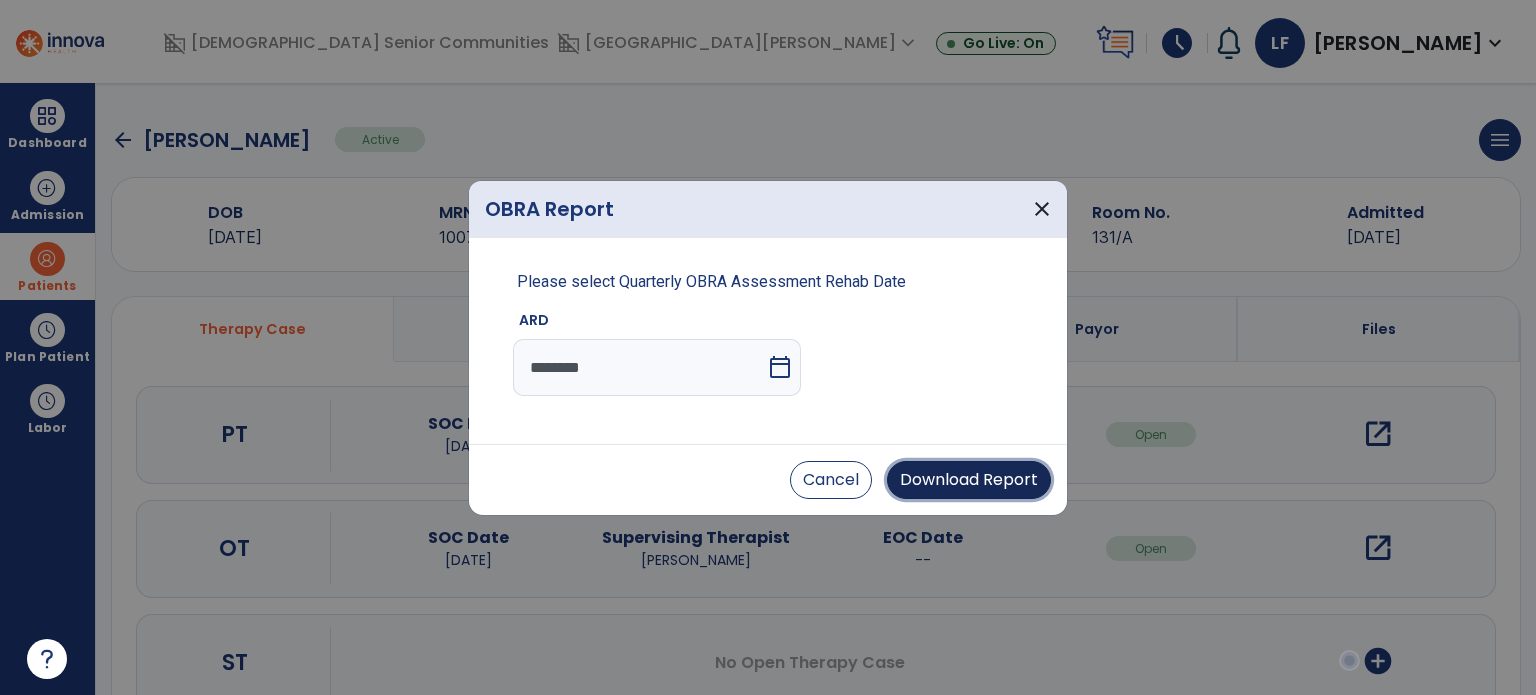 click on "Download Report" at bounding box center (969, 480) 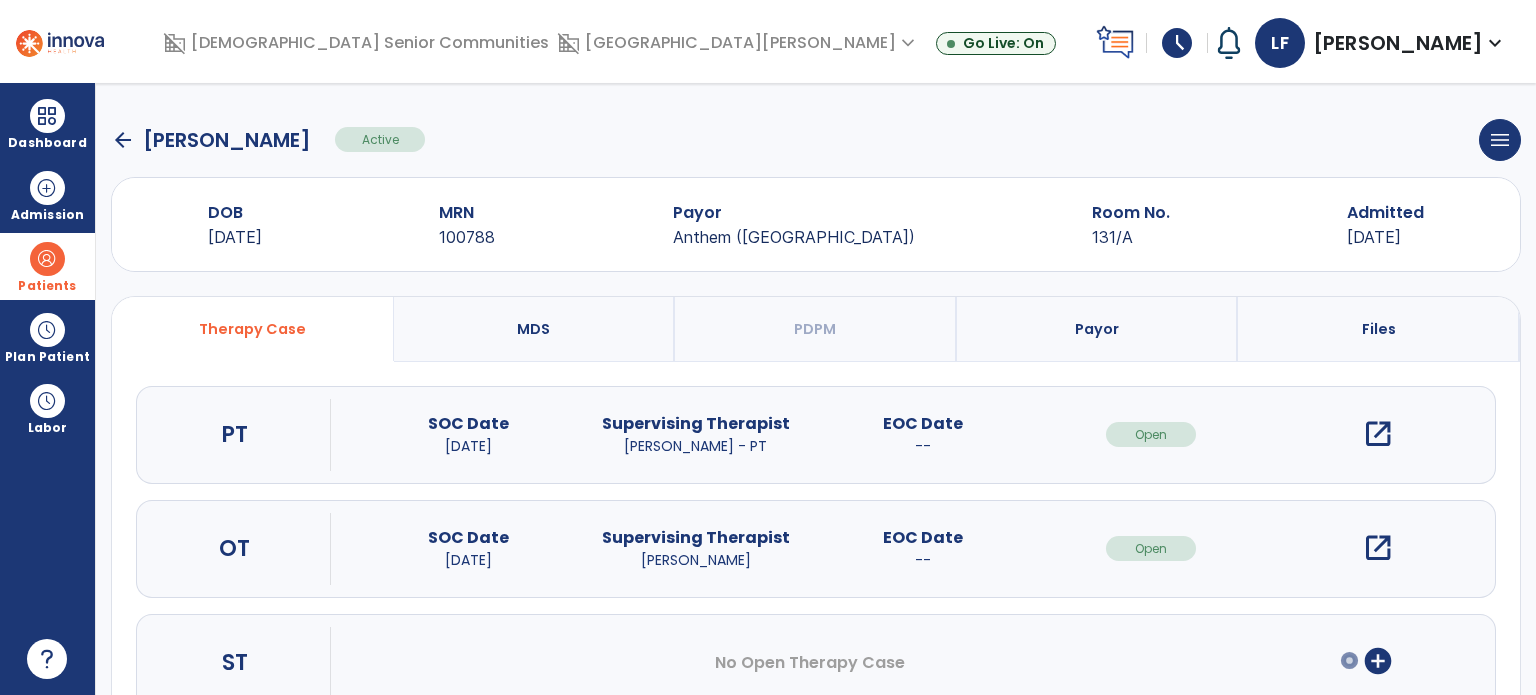 click on "Patients" at bounding box center (47, 266) 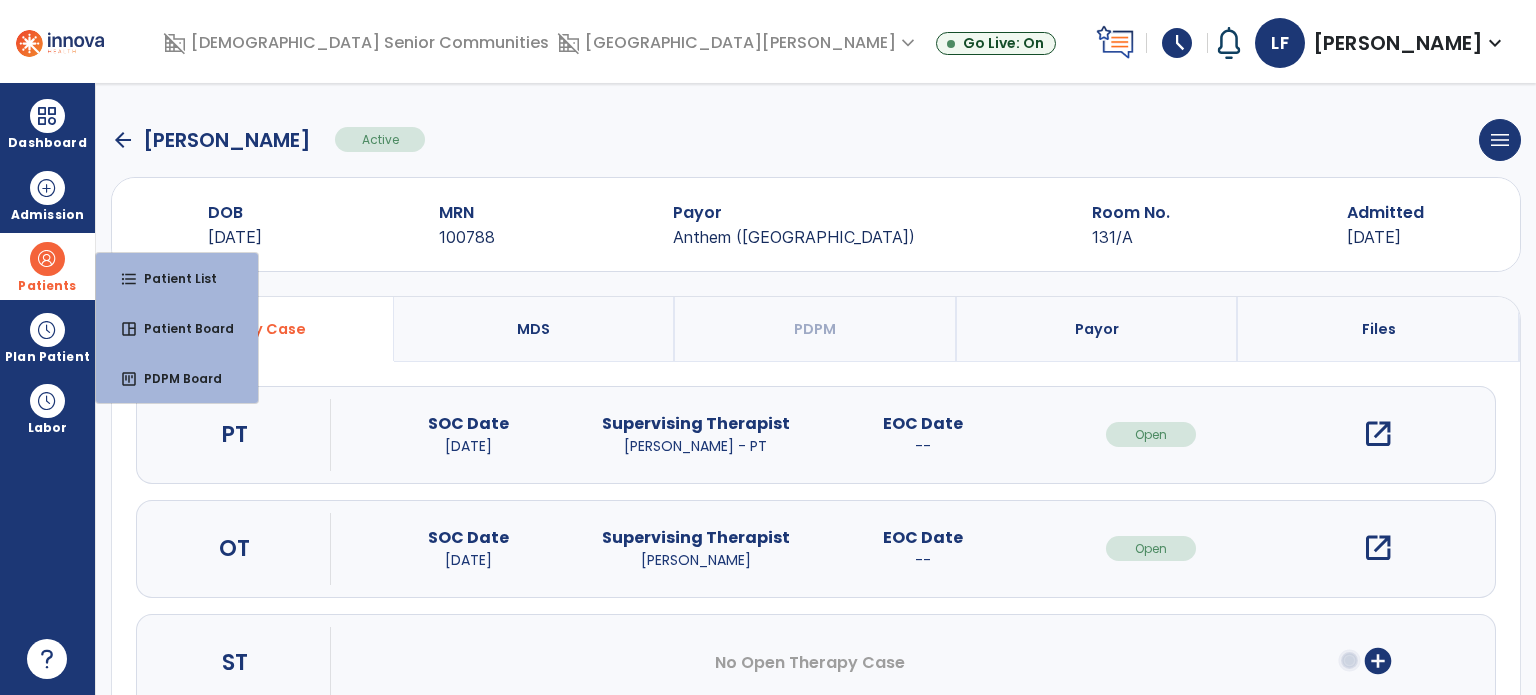click on "Patients" at bounding box center (47, 266) 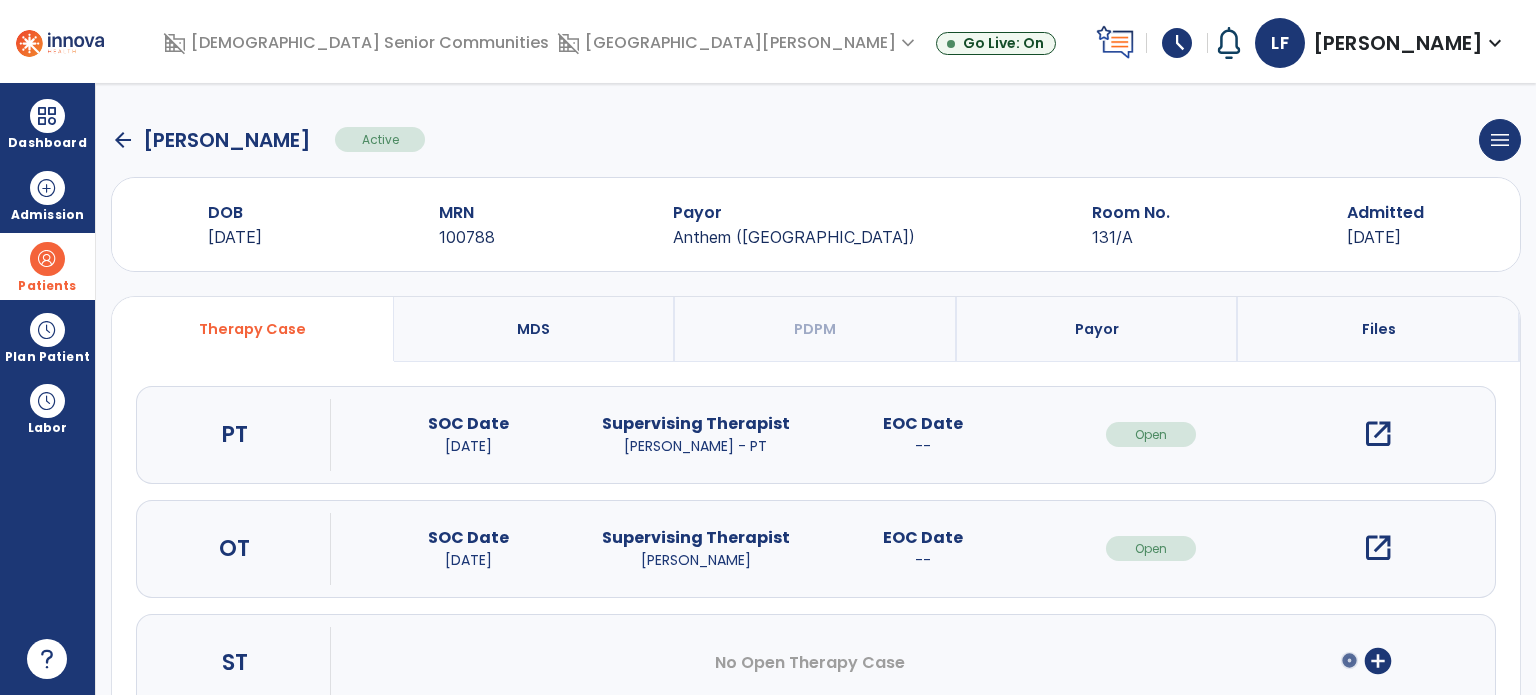 click on "Patients" at bounding box center (47, 266) 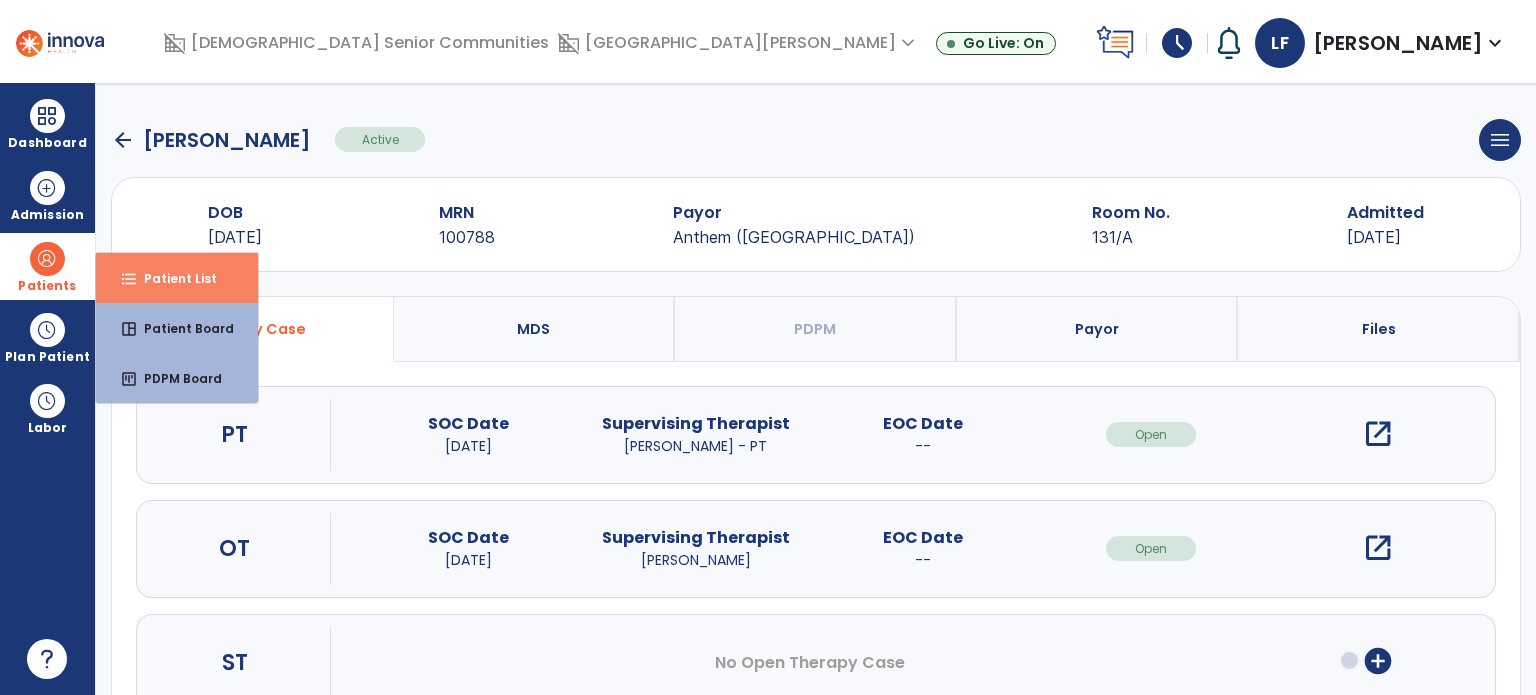 click on "format_list_bulleted" at bounding box center (129, 279) 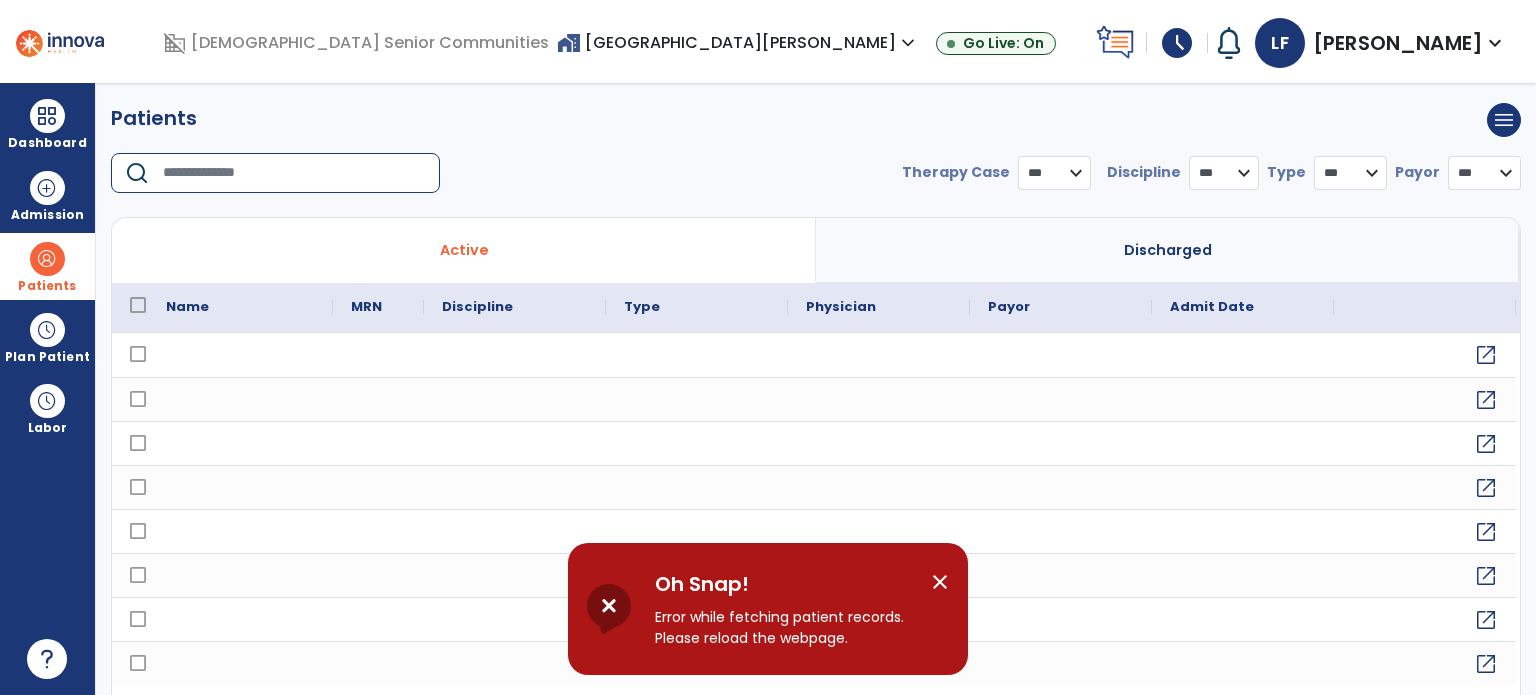 click at bounding box center (294, 173) 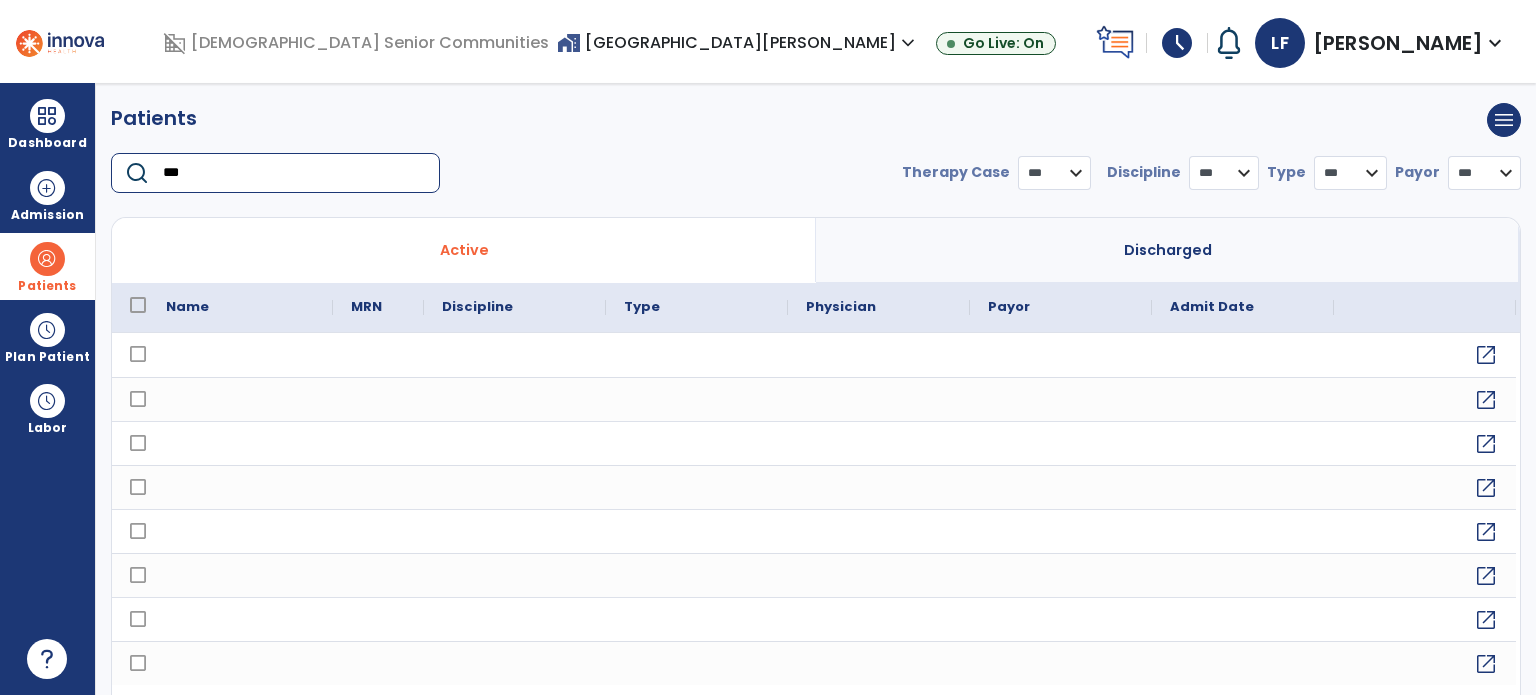 type on "****" 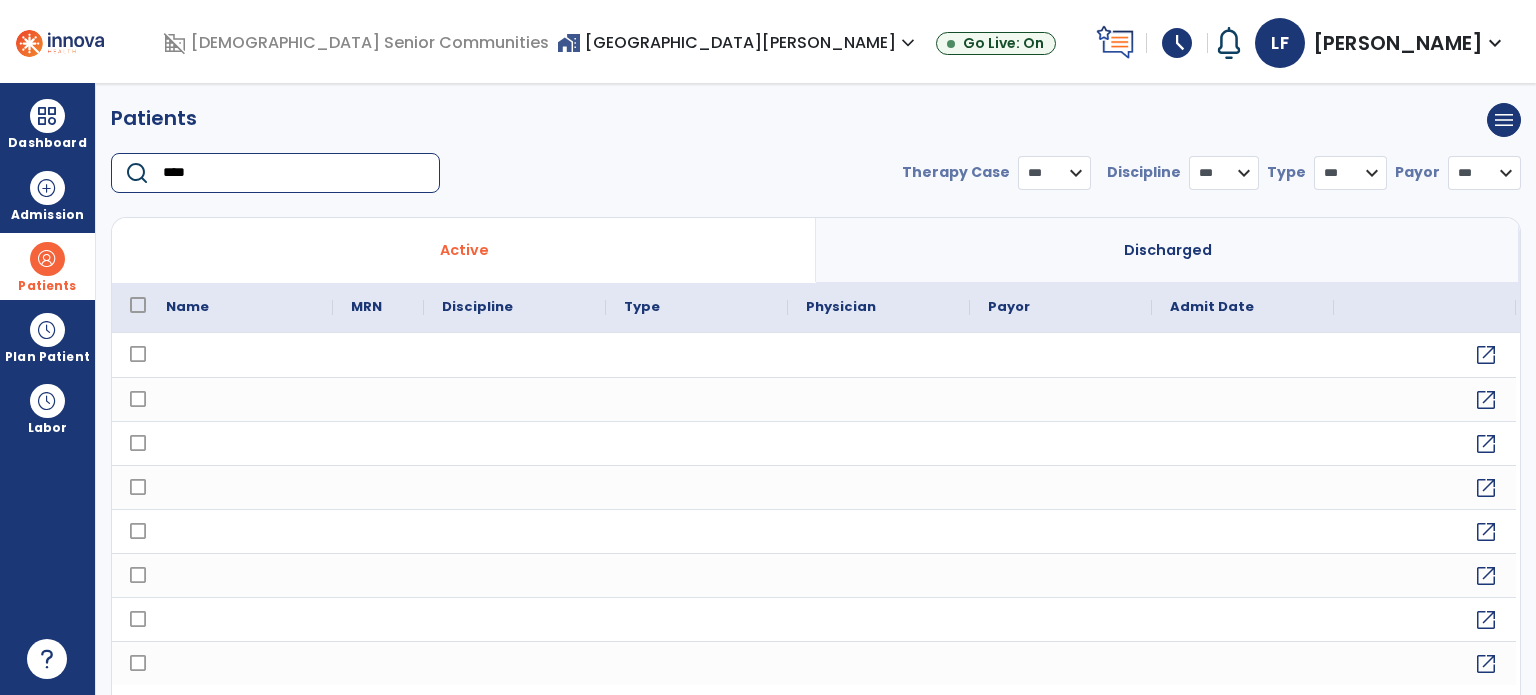 select on "***" 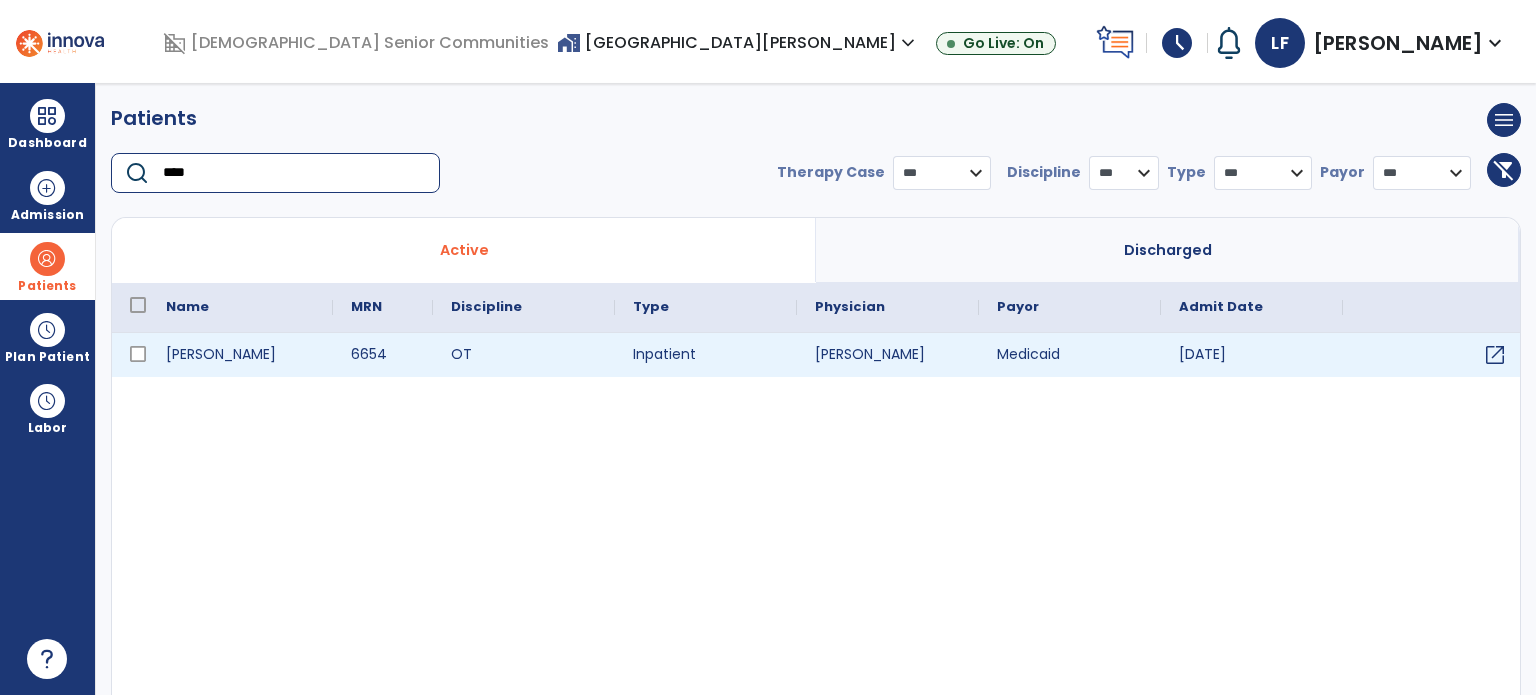 type on "****" 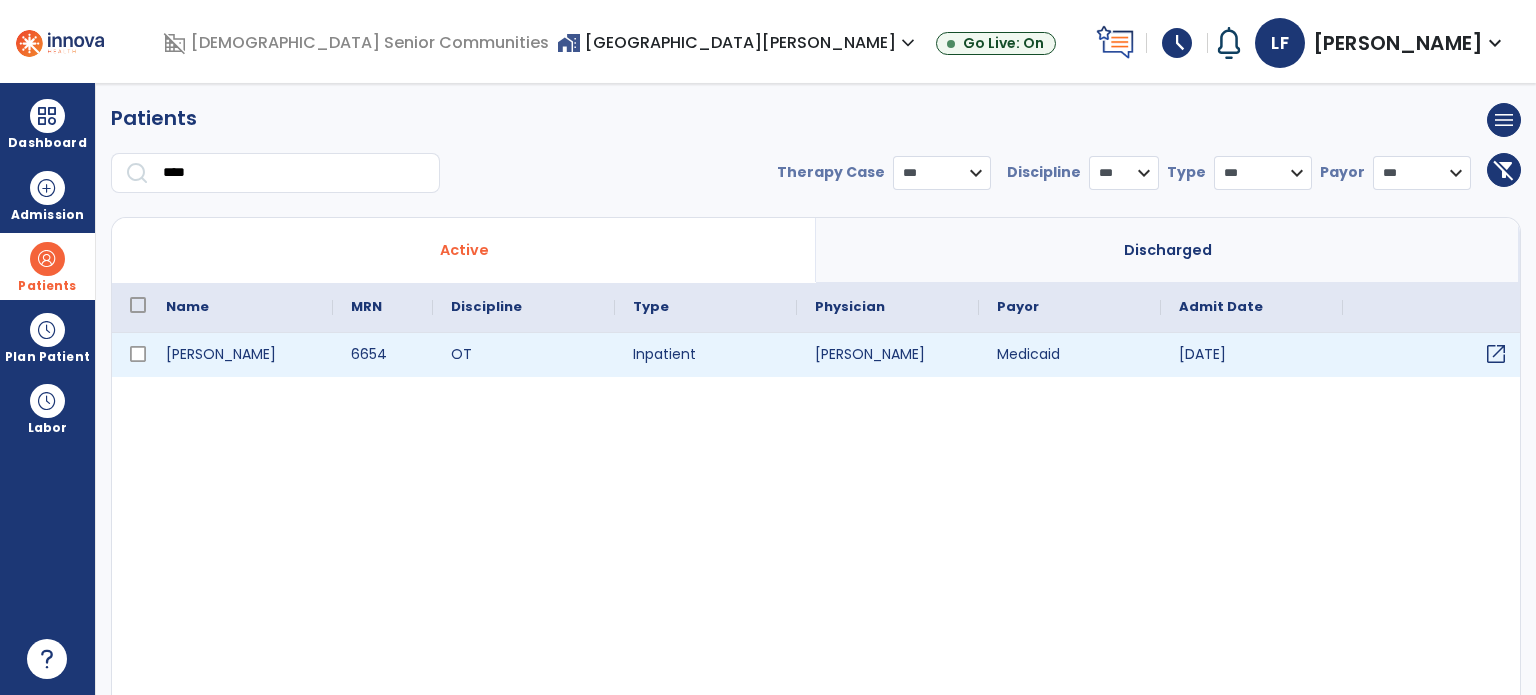 click on "open_in_new" at bounding box center (1496, 354) 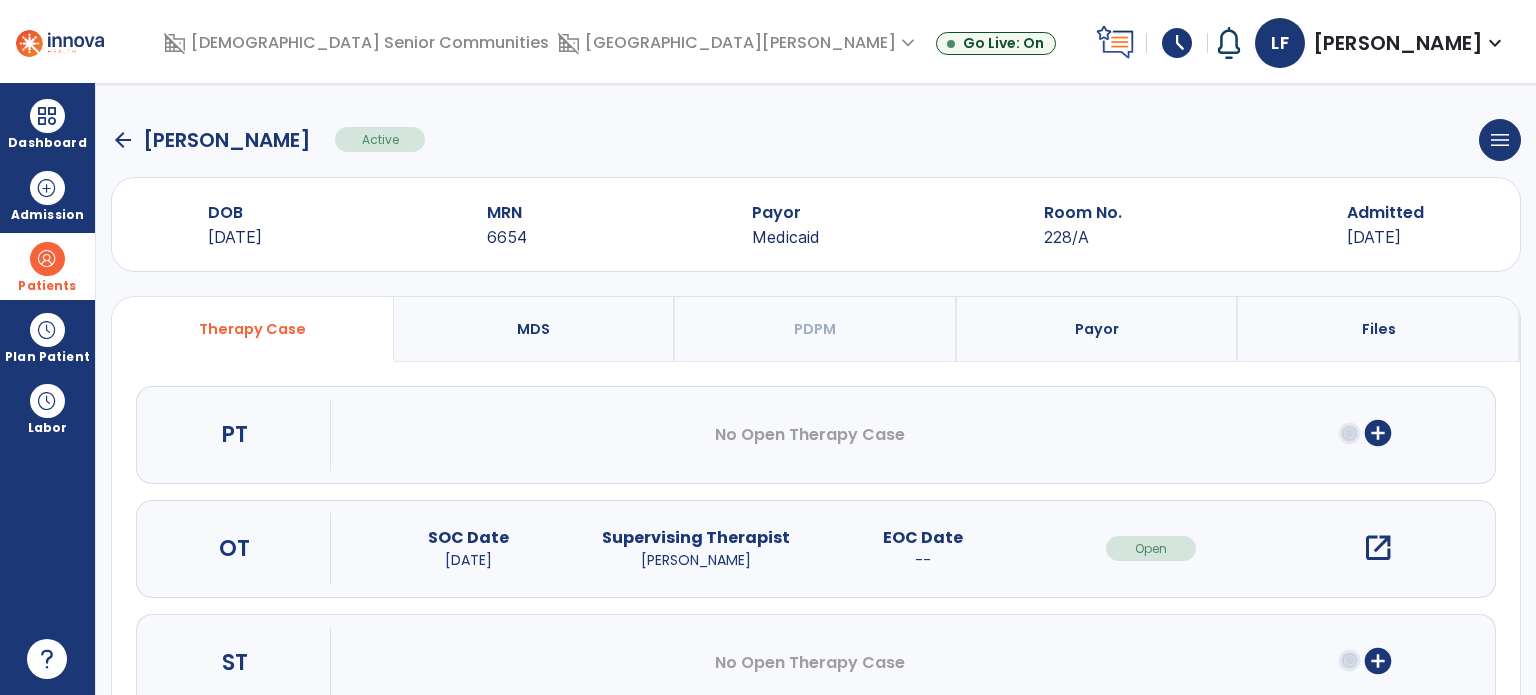 click on "open_in_new" at bounding box center [1378, 548] 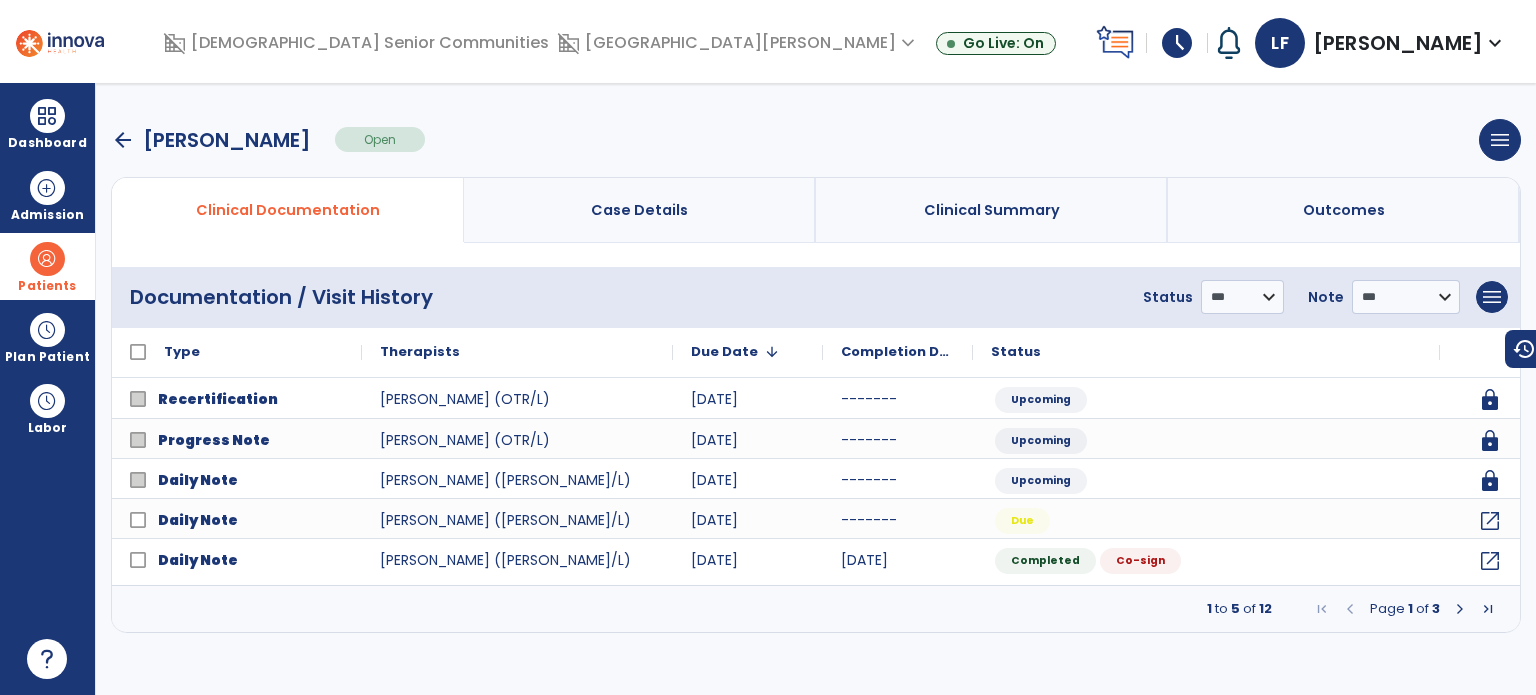 click at bounding box center [1460, 609] 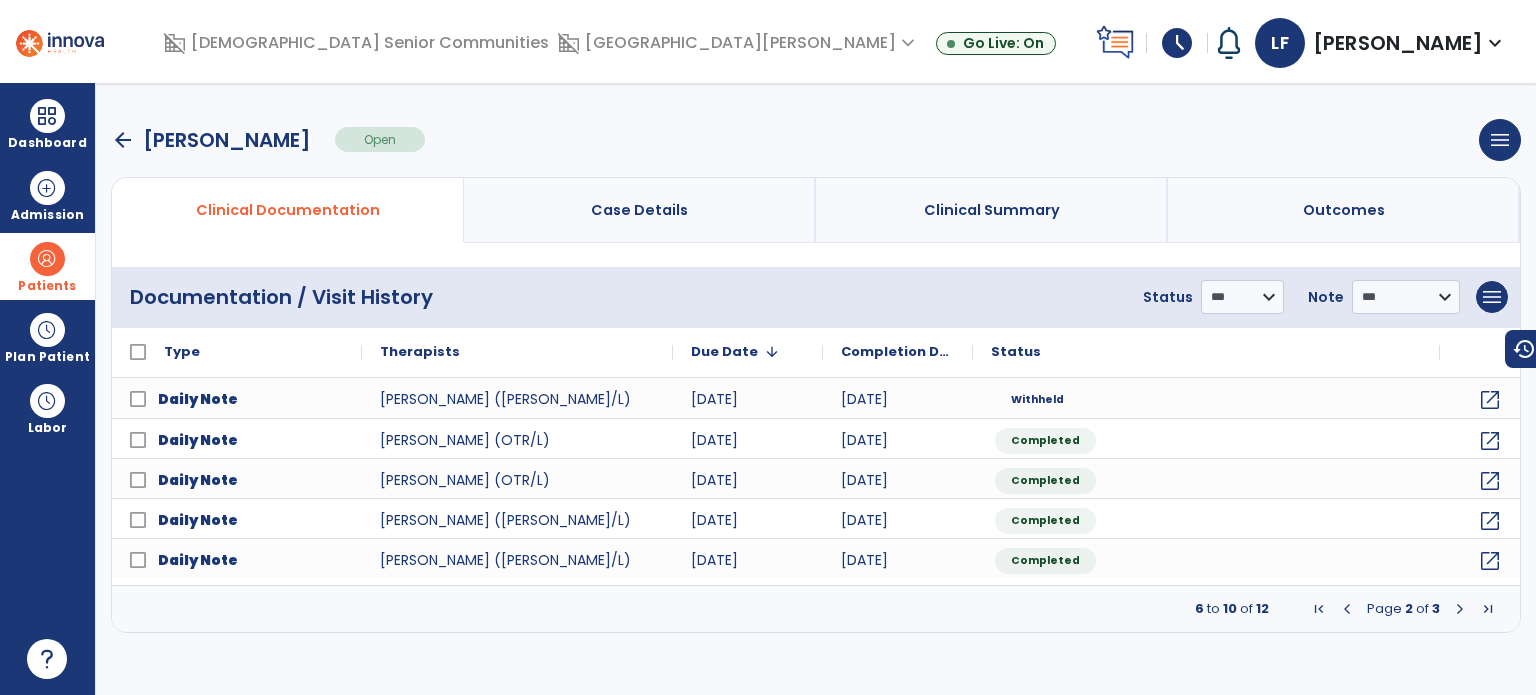 click at bounding box center [1460, 609] 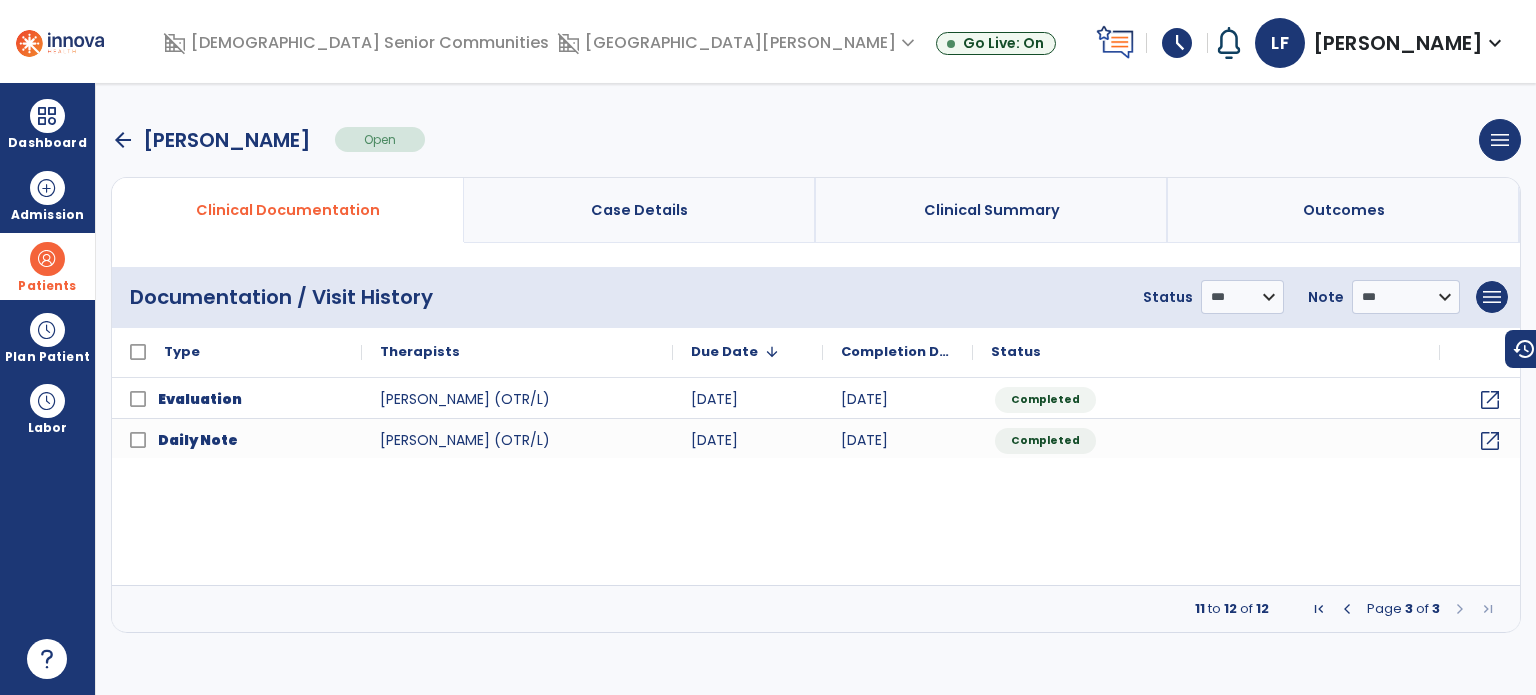click at bounding box center (1347, 609) 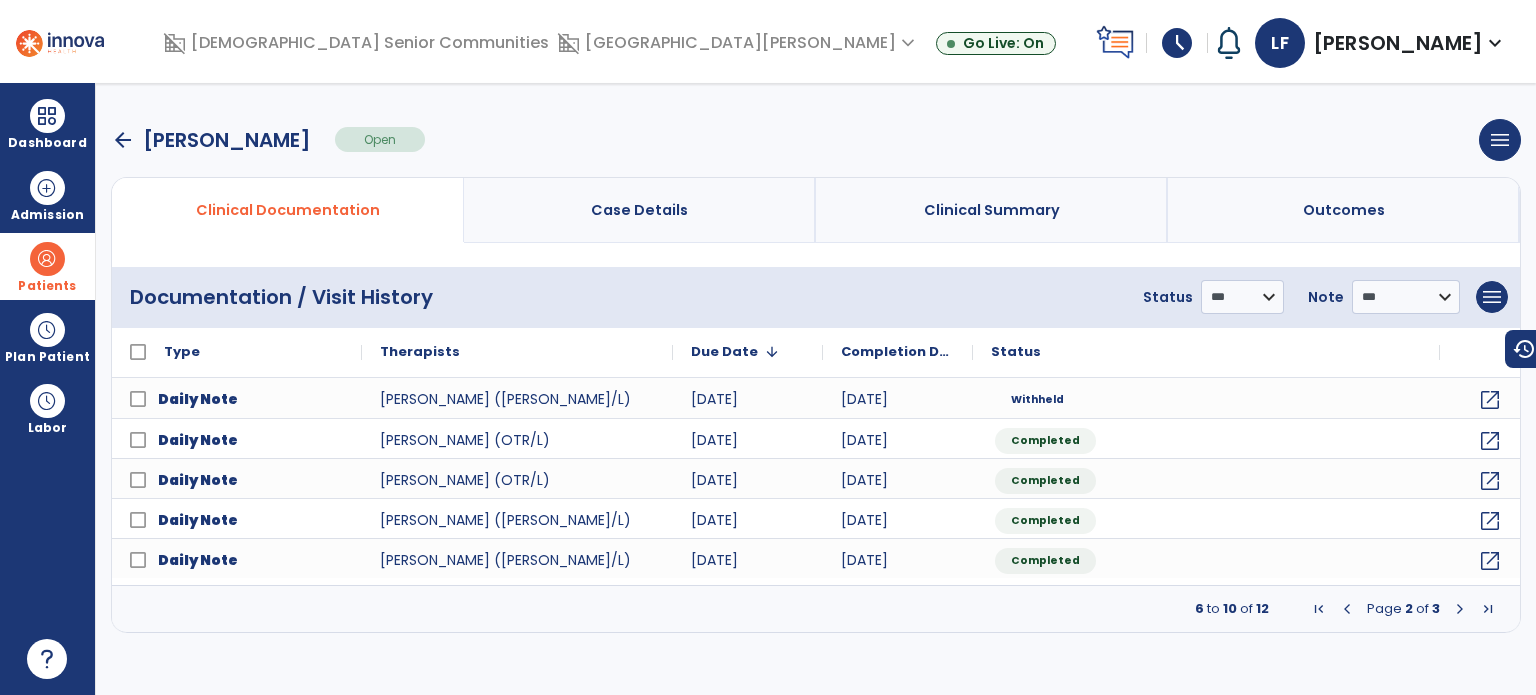 click at bounding box center (1347, 609) 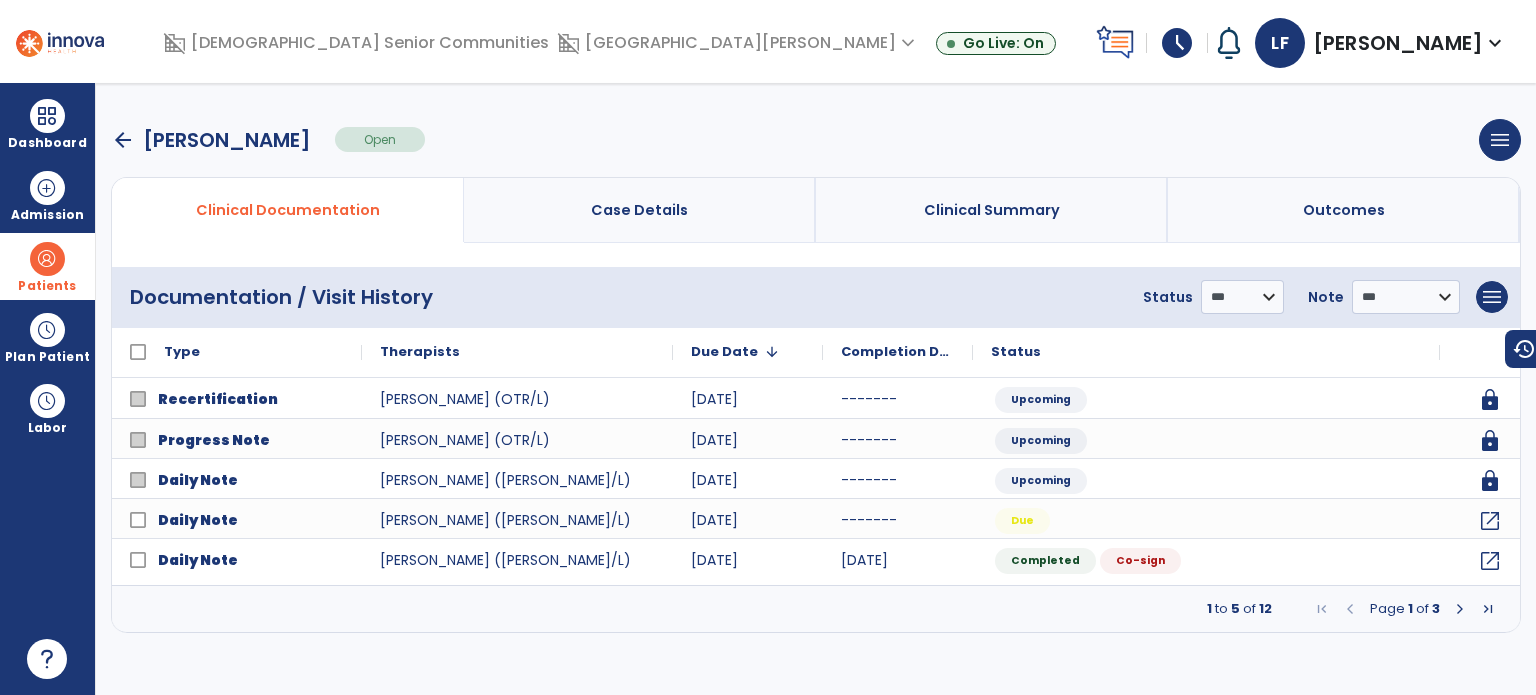 click at bounding box center [1350, 609] 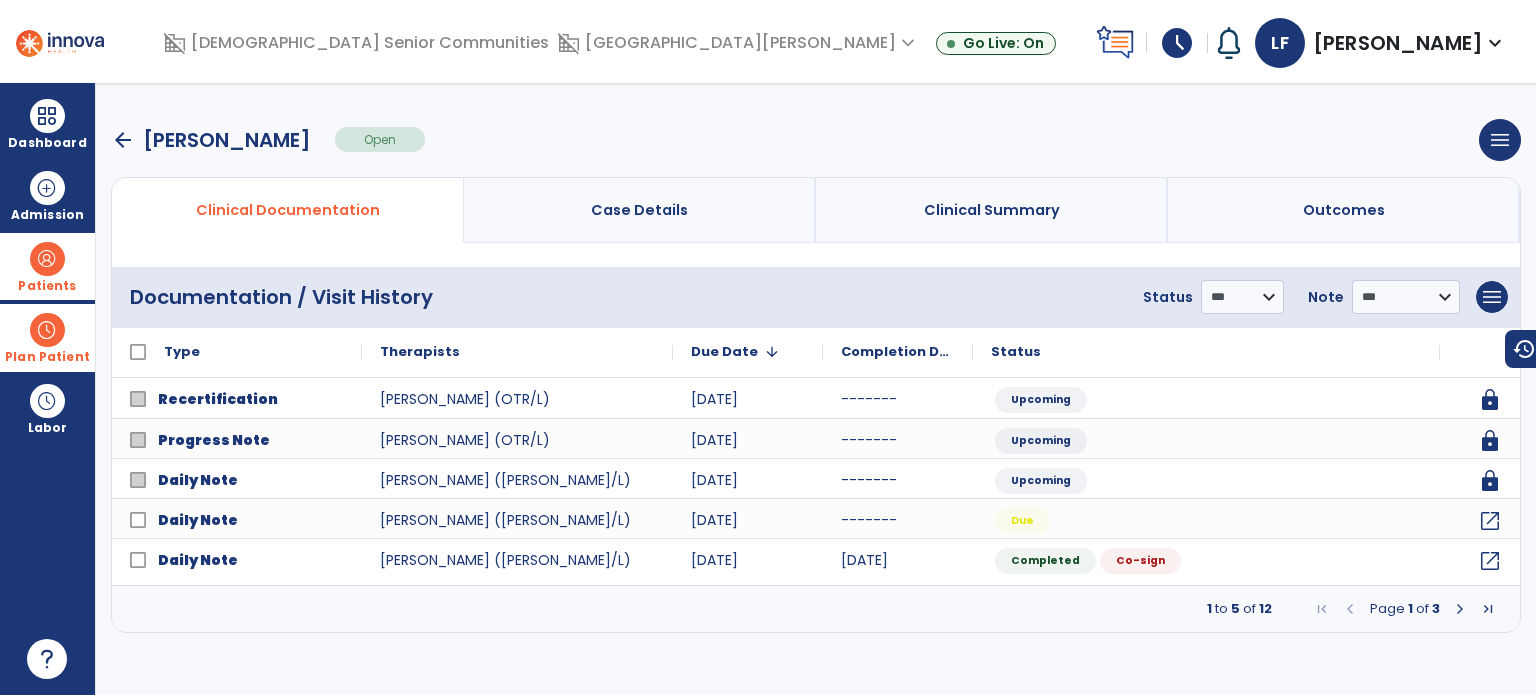click on "Plan Patient" at bounding box center (47, 266) 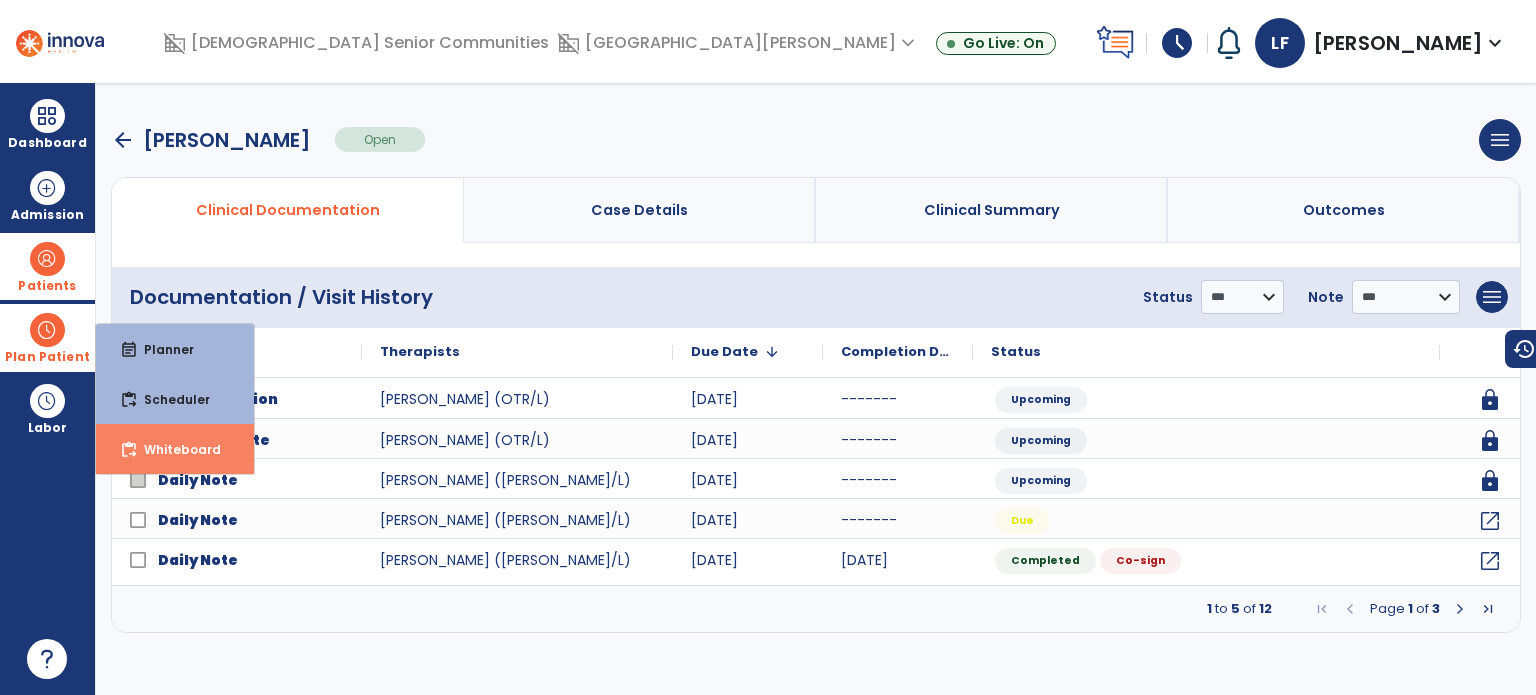 click on "Whiteboard" at bounding box center (174, 449) 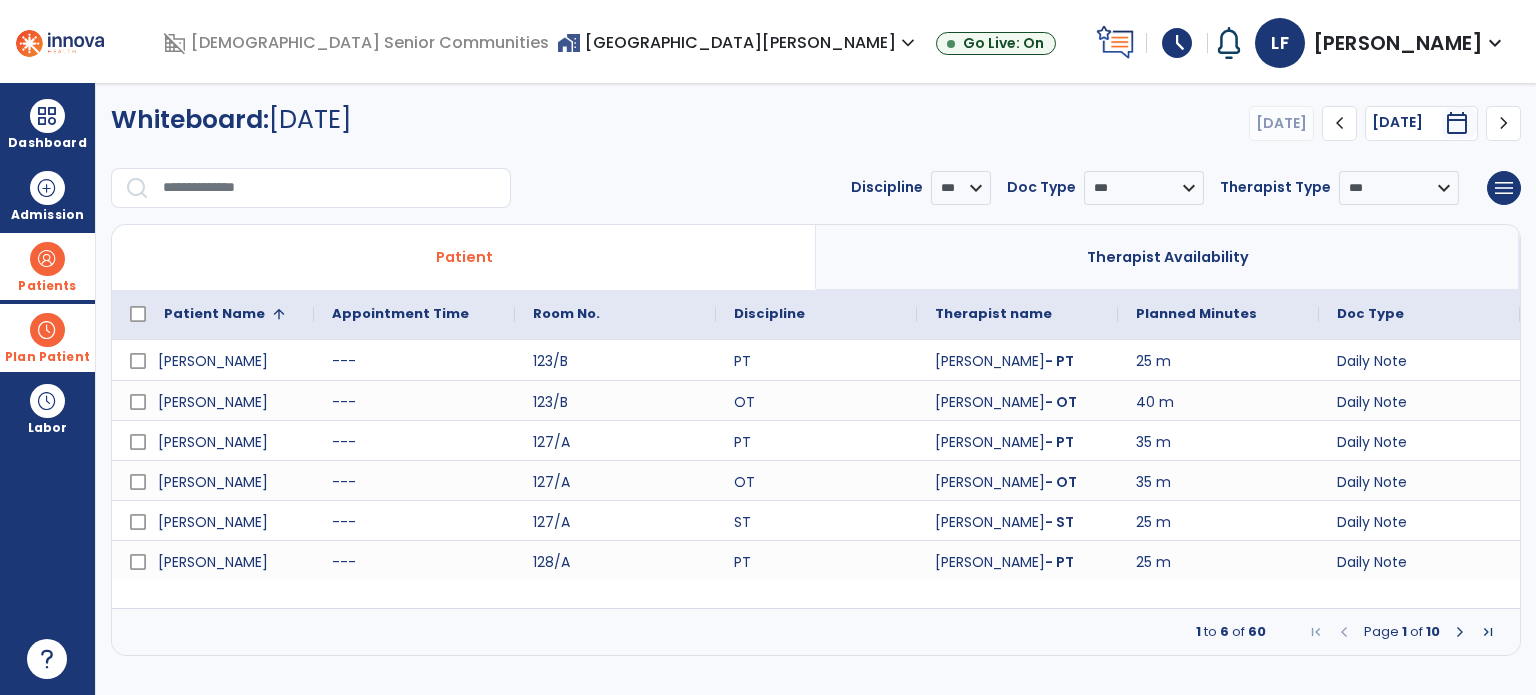 click at bounding box center (1460, 632) 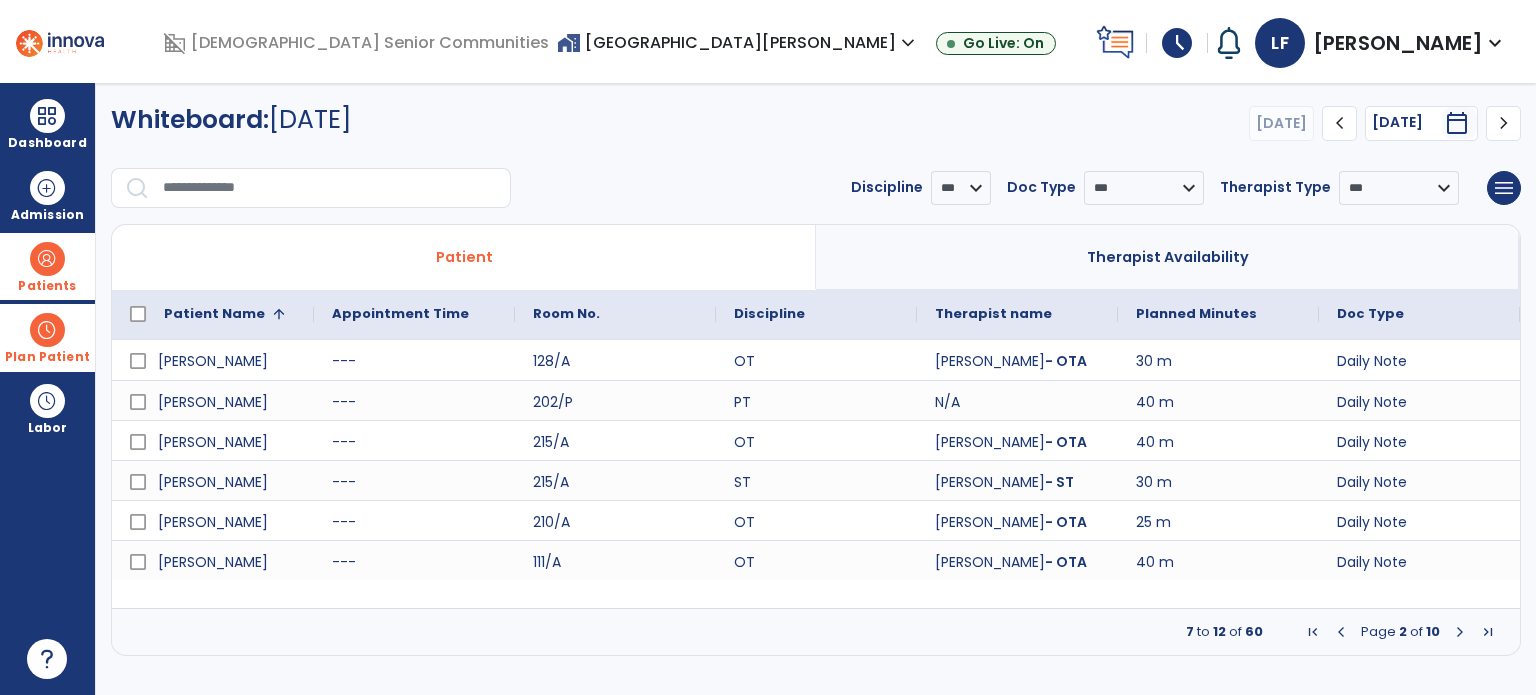 click at bounding box center (1460, 632) 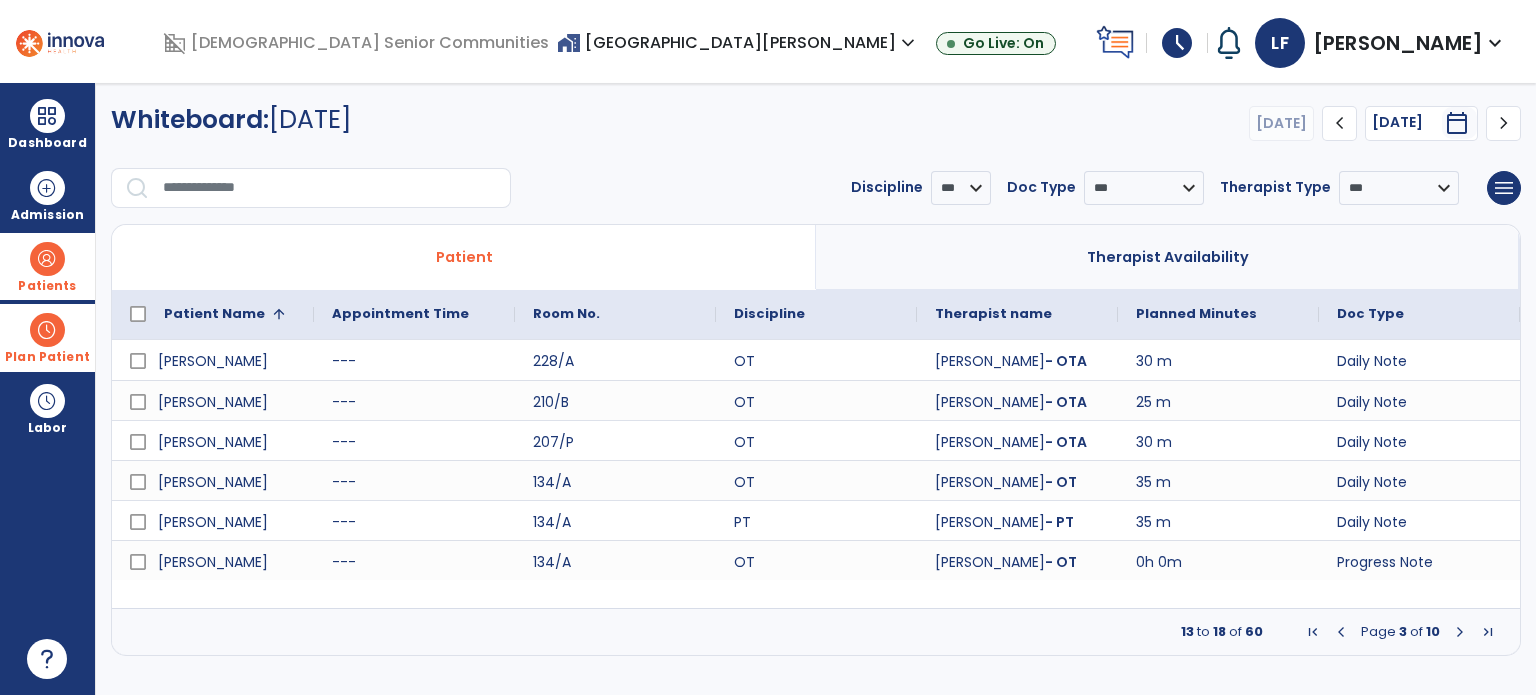 click at bounding box center (1460, 632) 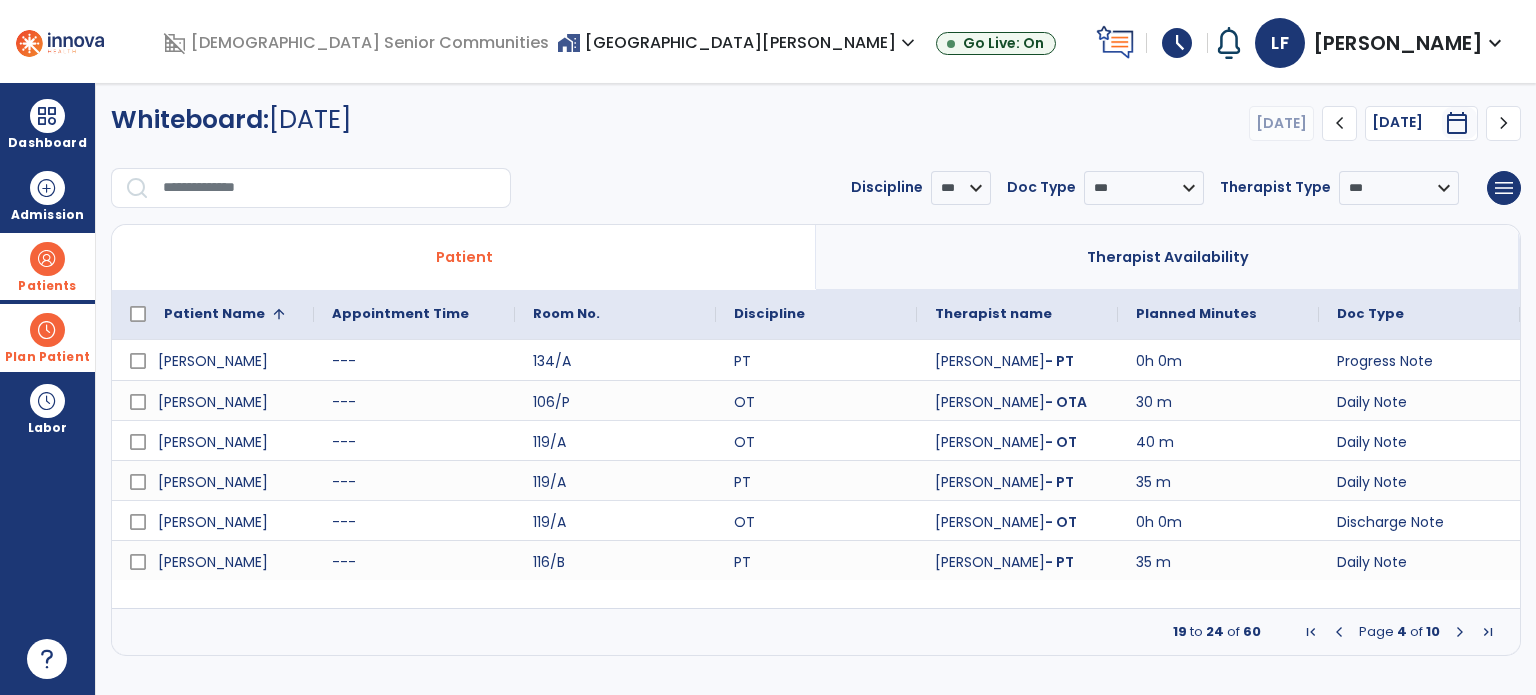 click at bounding box center (1460, 632) 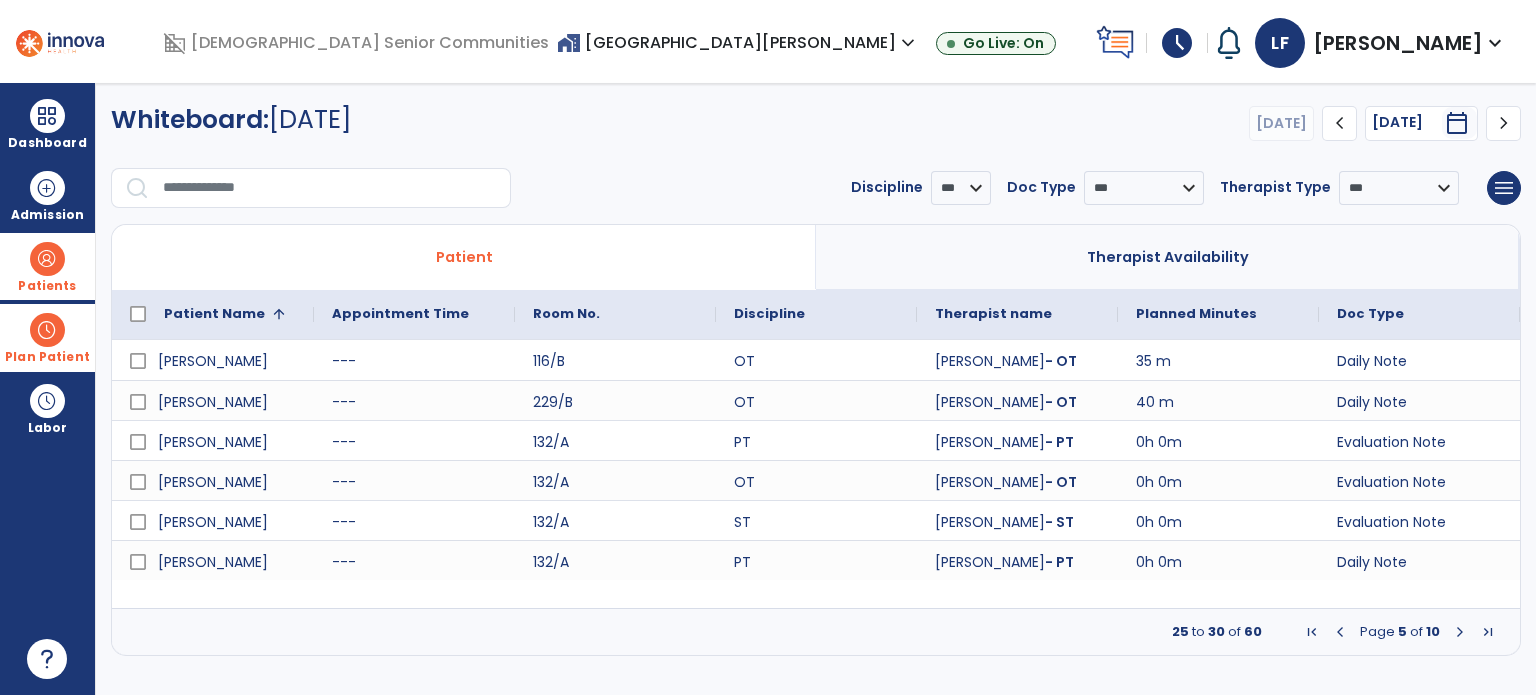 click at bounding box center [1460, 632] 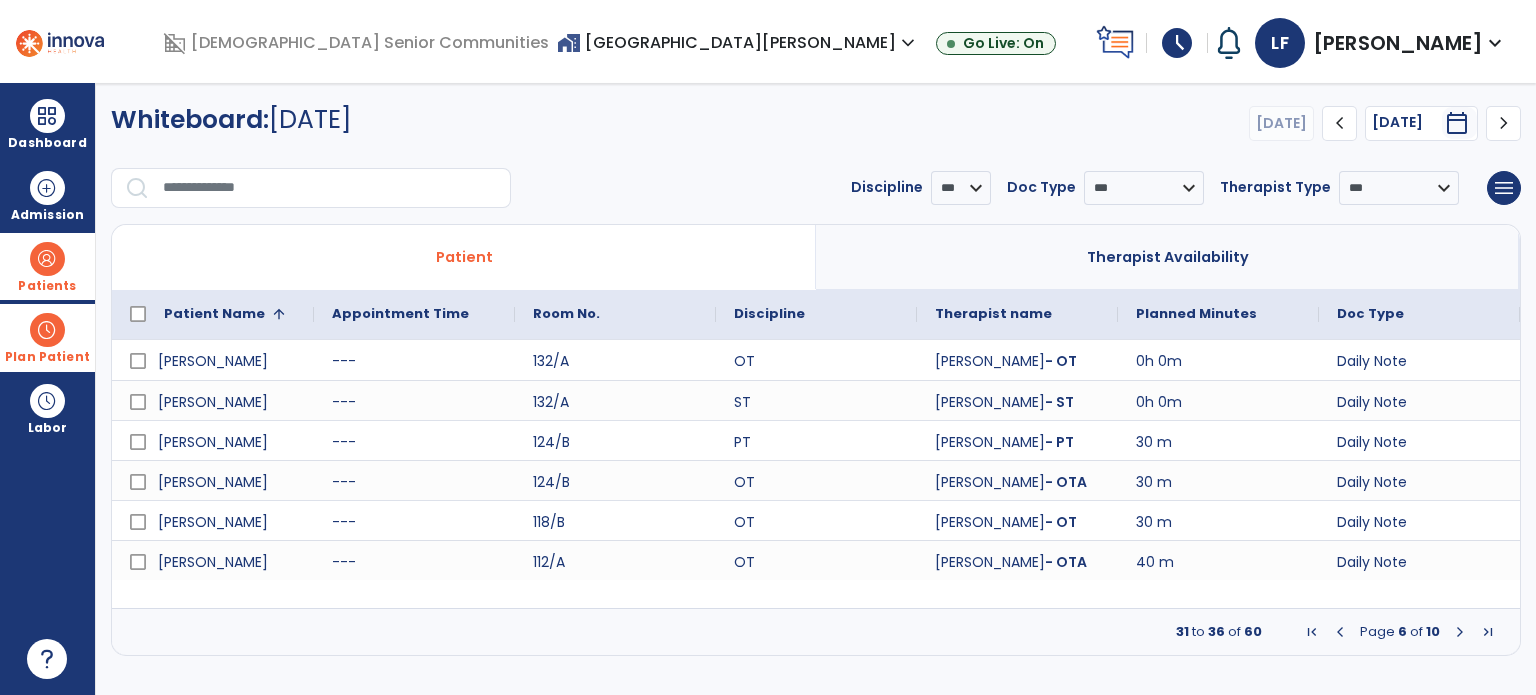 click at bounding box center [1460, 632] 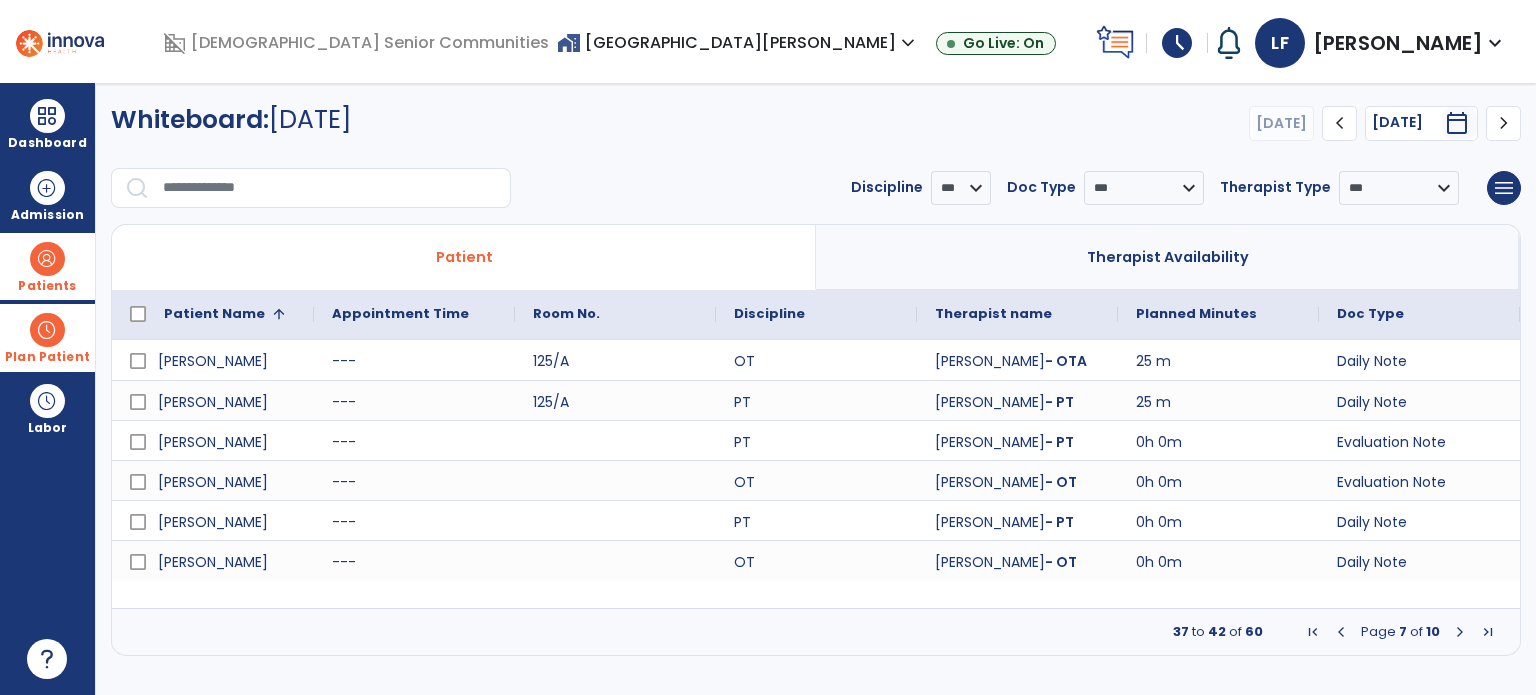 click at bounding box center (1460, 632) 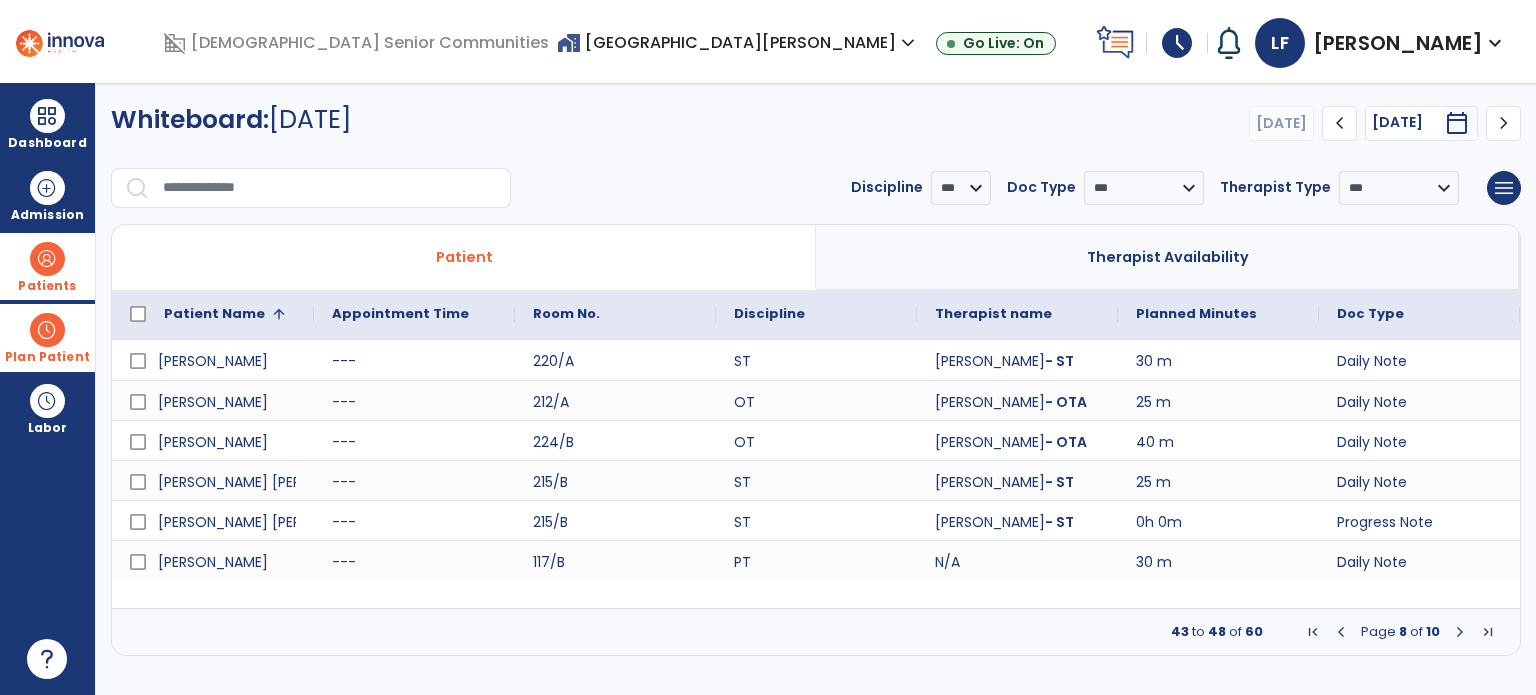 click at bounding box center (1460, 632) 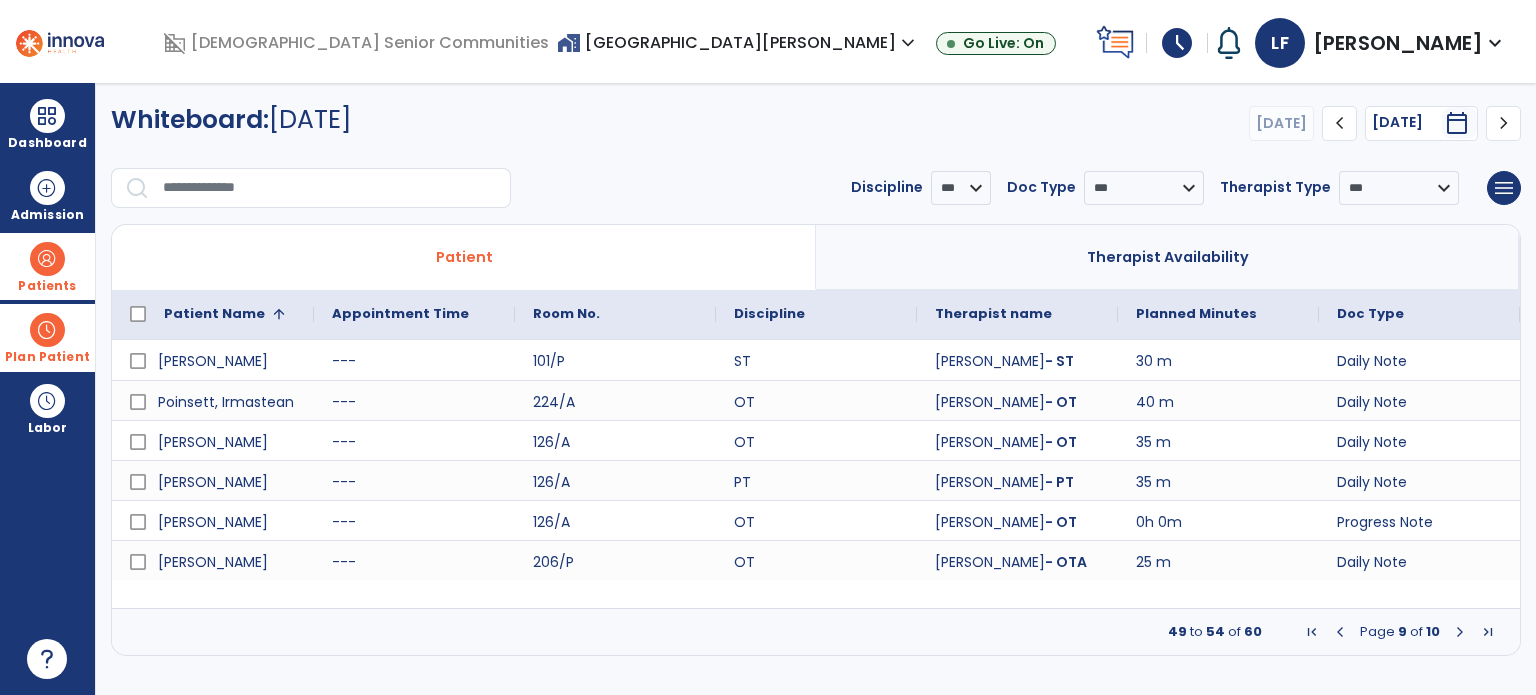 click at bounding box center (1460, 632) 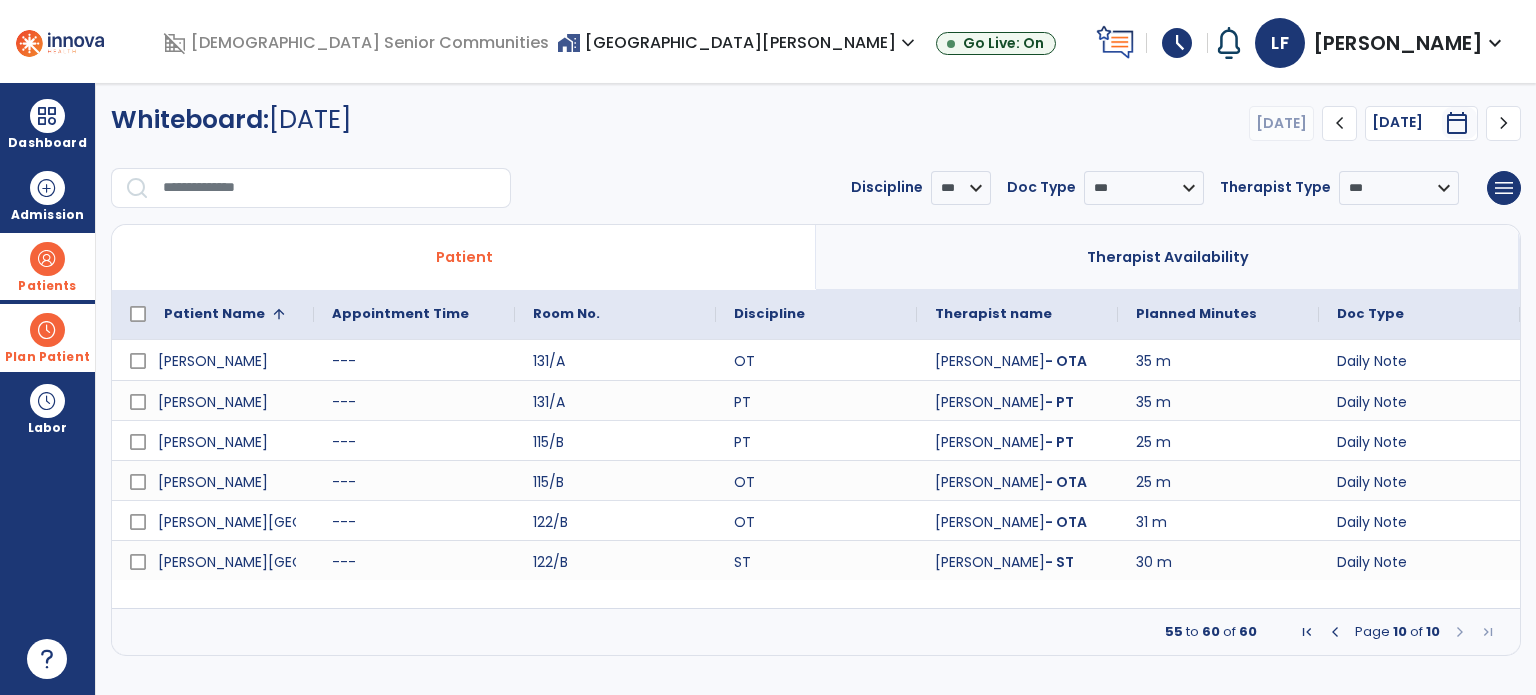 click at bounding box center (1460, 632) 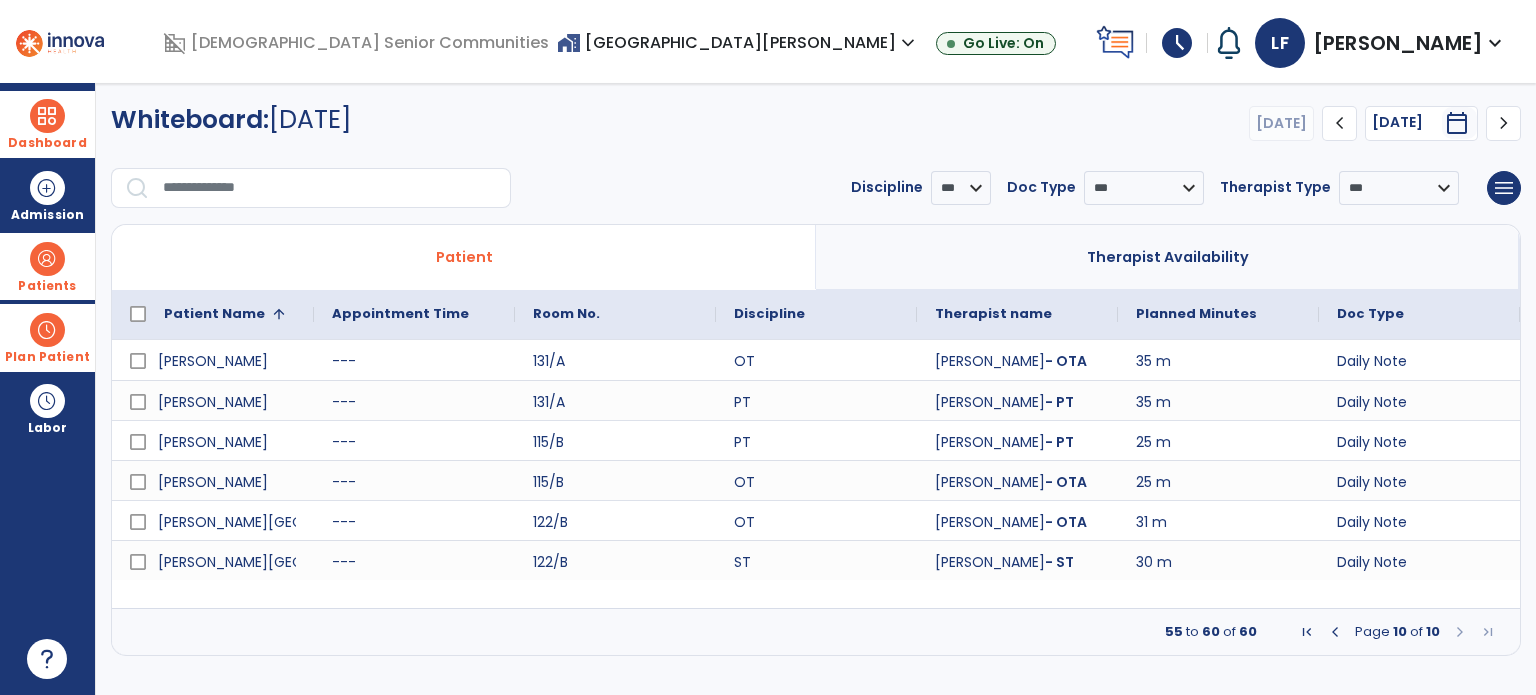click at bounding box center (47, 116) 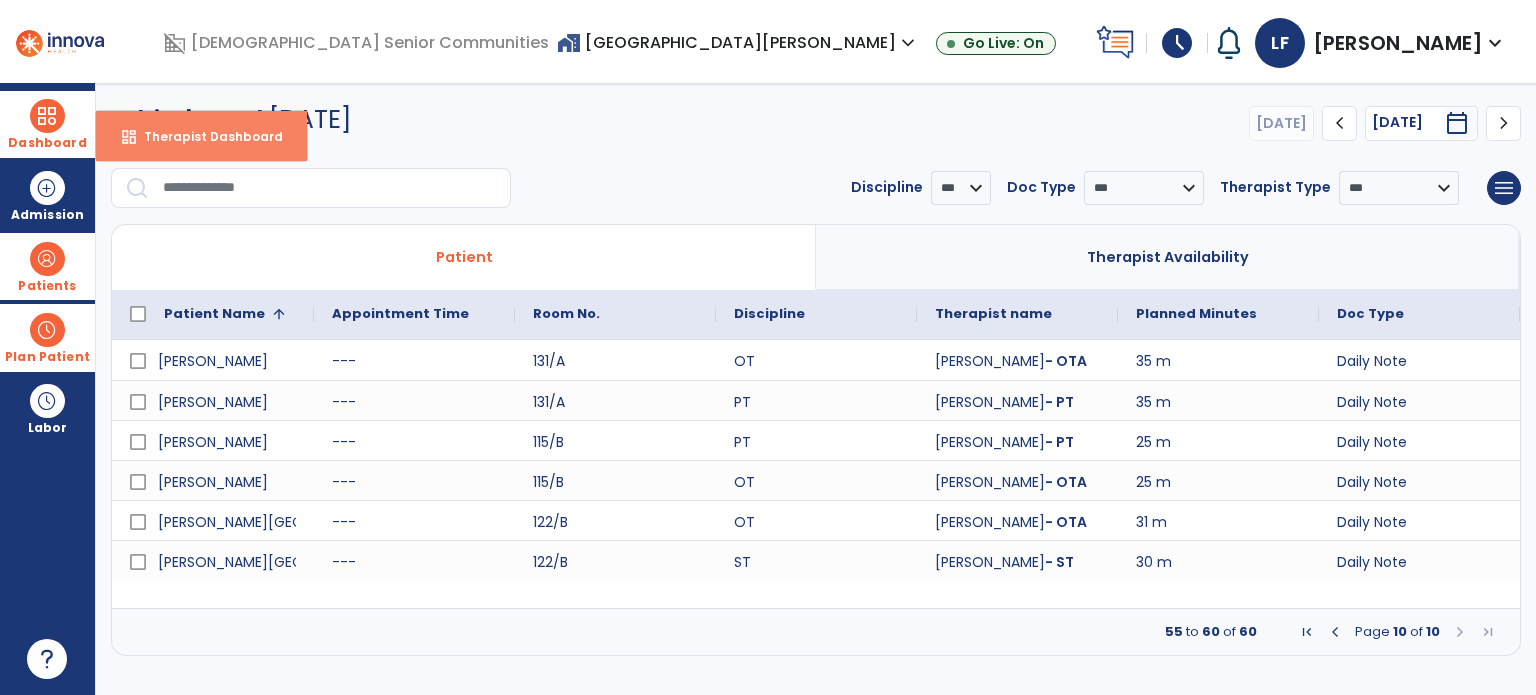 click on "dashboard" at bounding box center [129, 137] 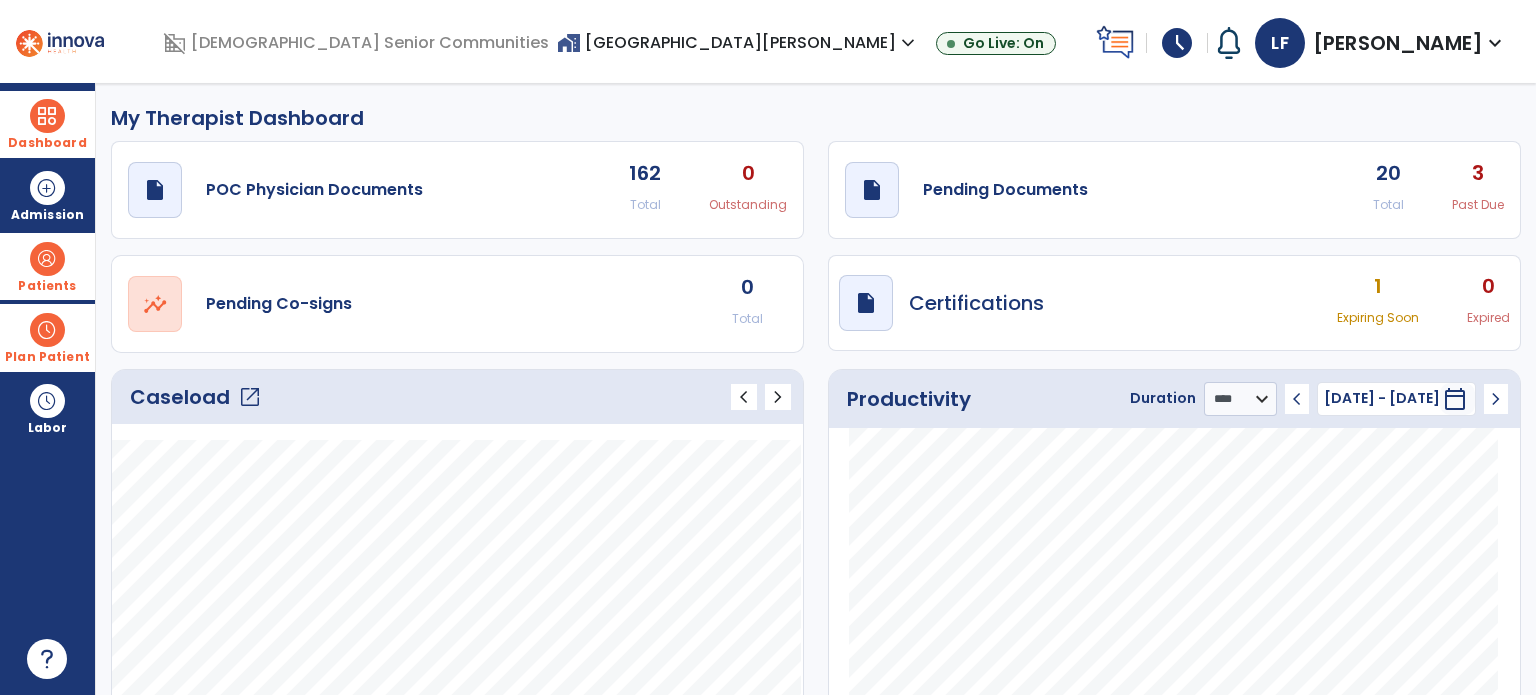 click on "open_in_new" 